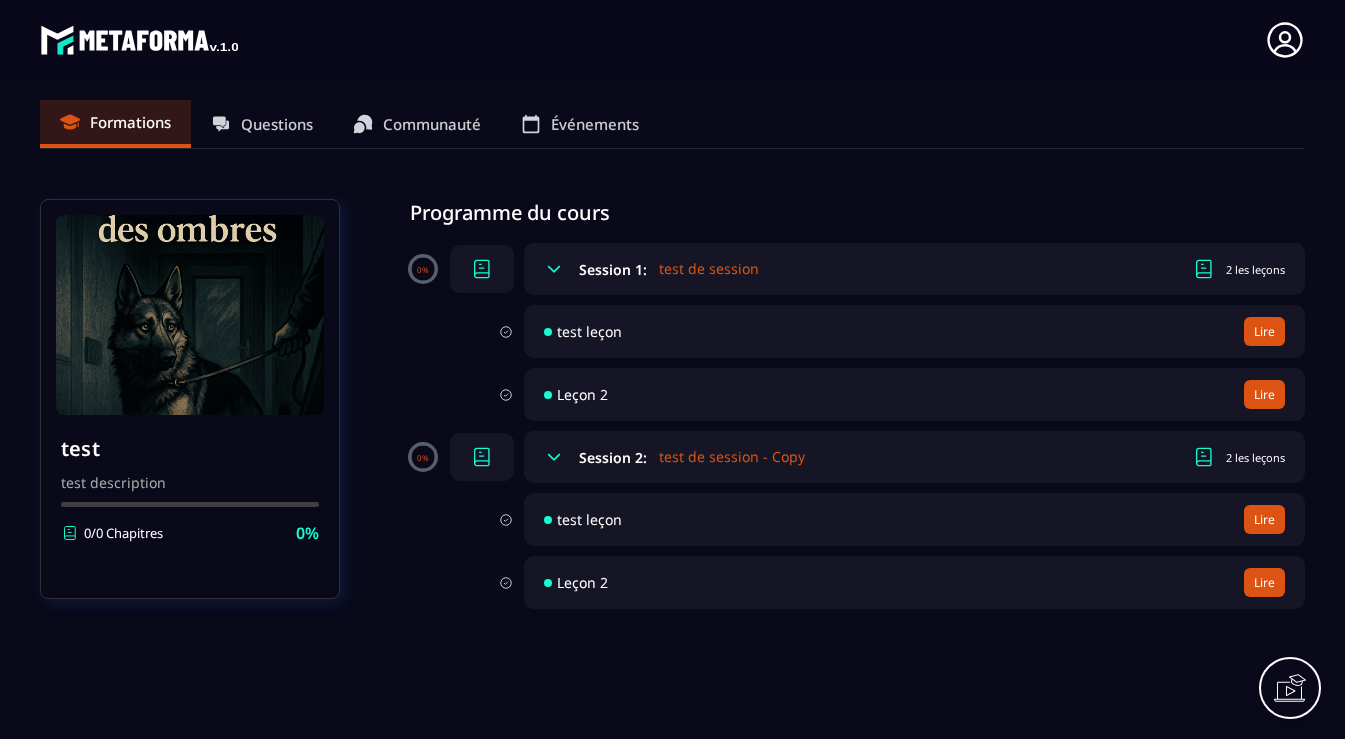scroll, scrollTop: 0, scrollLeft: 0, axis: both 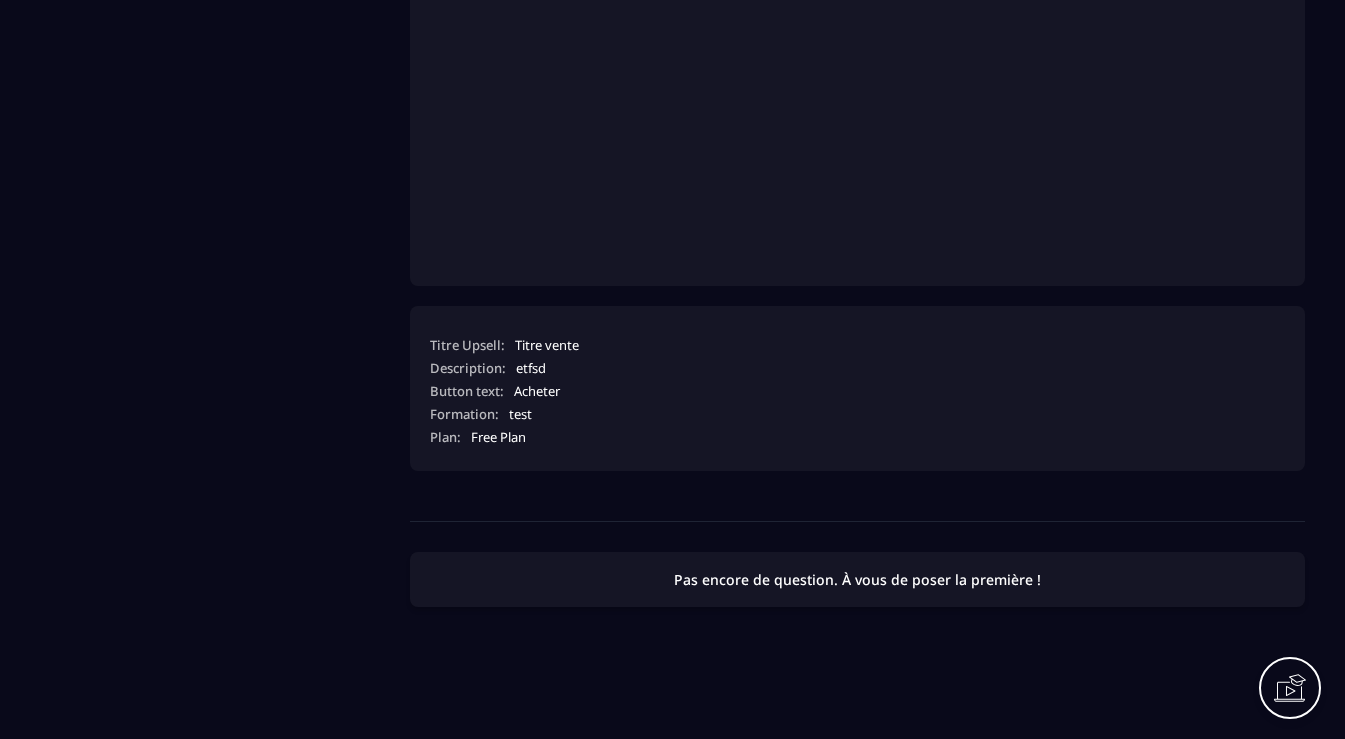 click on "Pas encore de question. À vous de poser la première !" at bounding box center [857, 579] 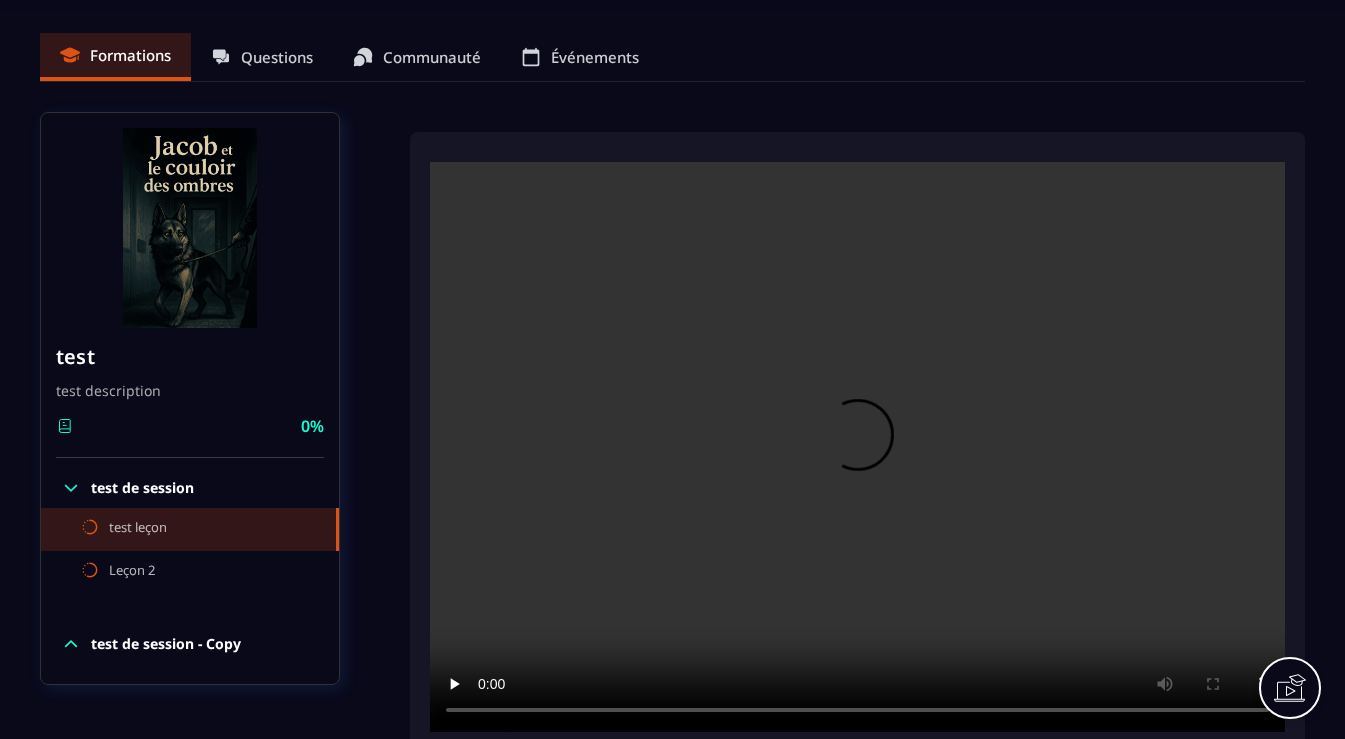 scroll, scrollTop: 0, scrollLeft: 0, axis: both 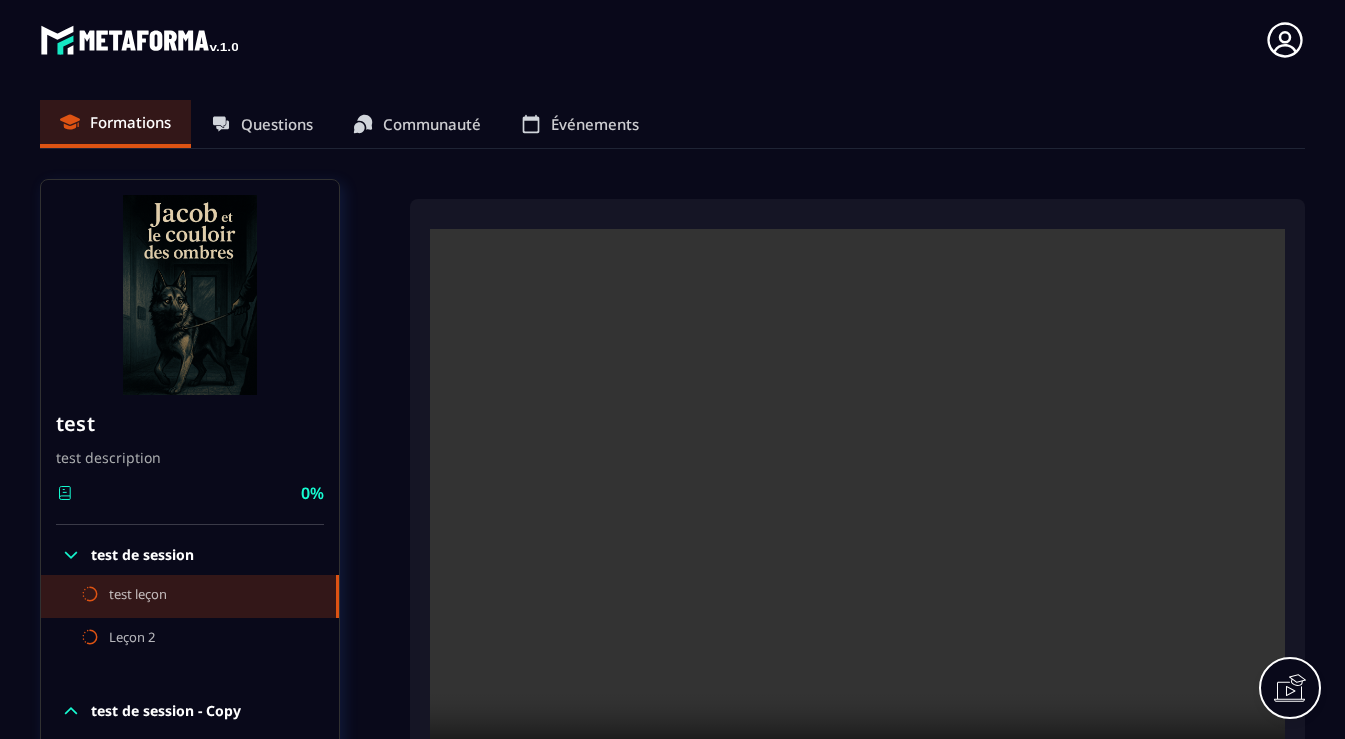 click on "Formations Questions Communauté Événements" at bounding box center [672, 124] 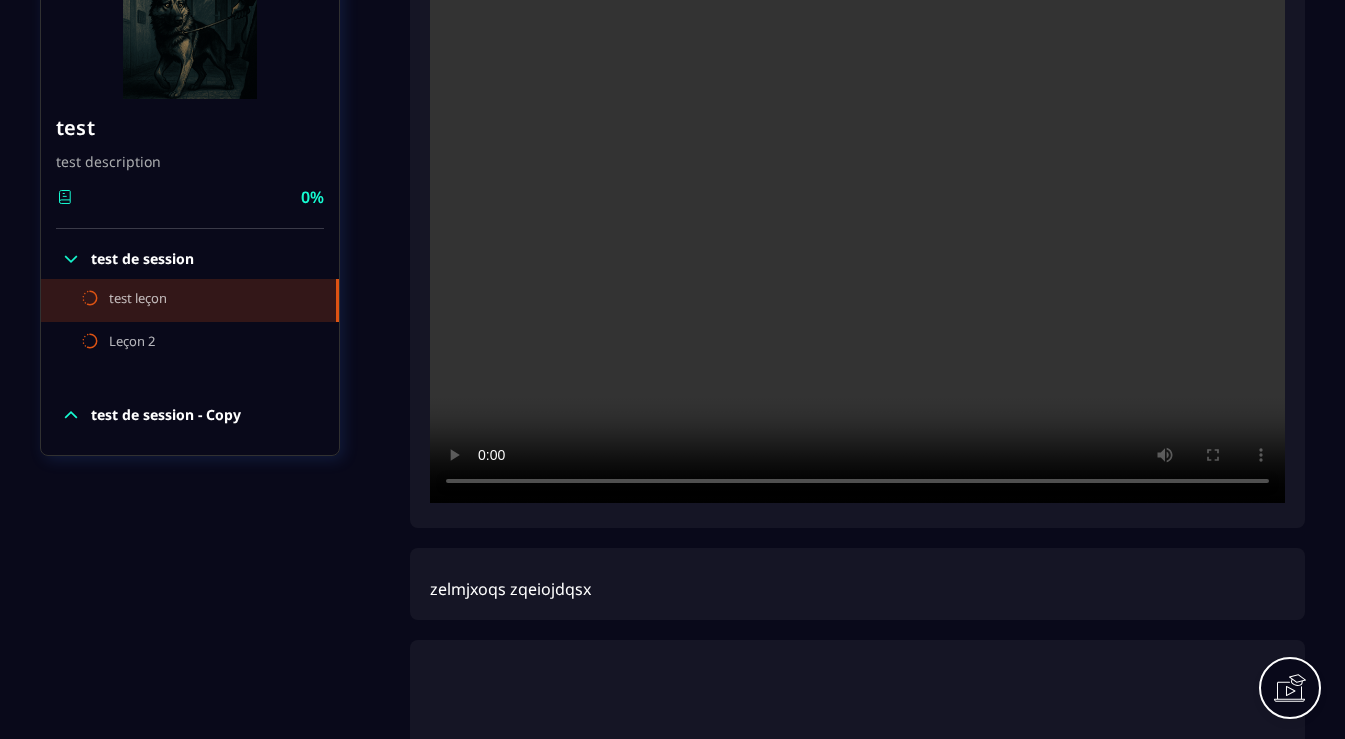 scroll, scrollTop: 441, scrollLeft: 0, axis: vertical 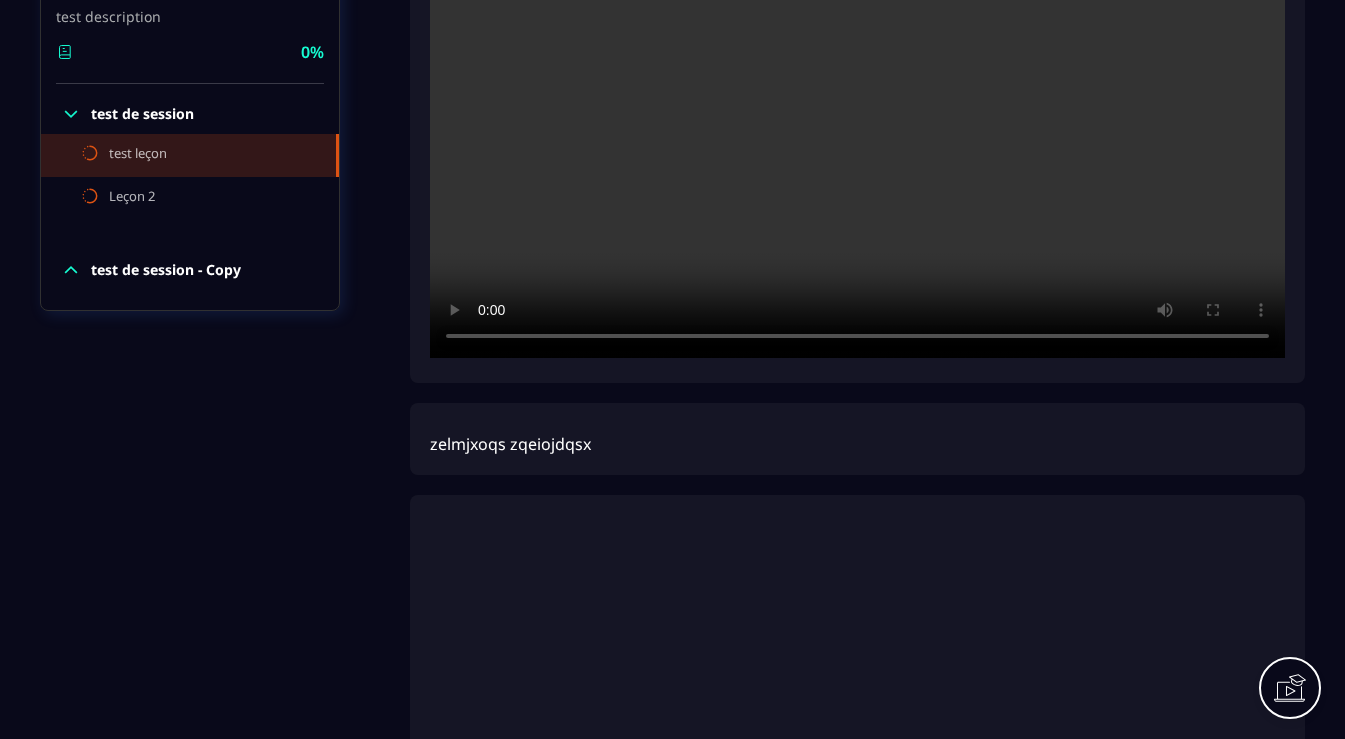 click 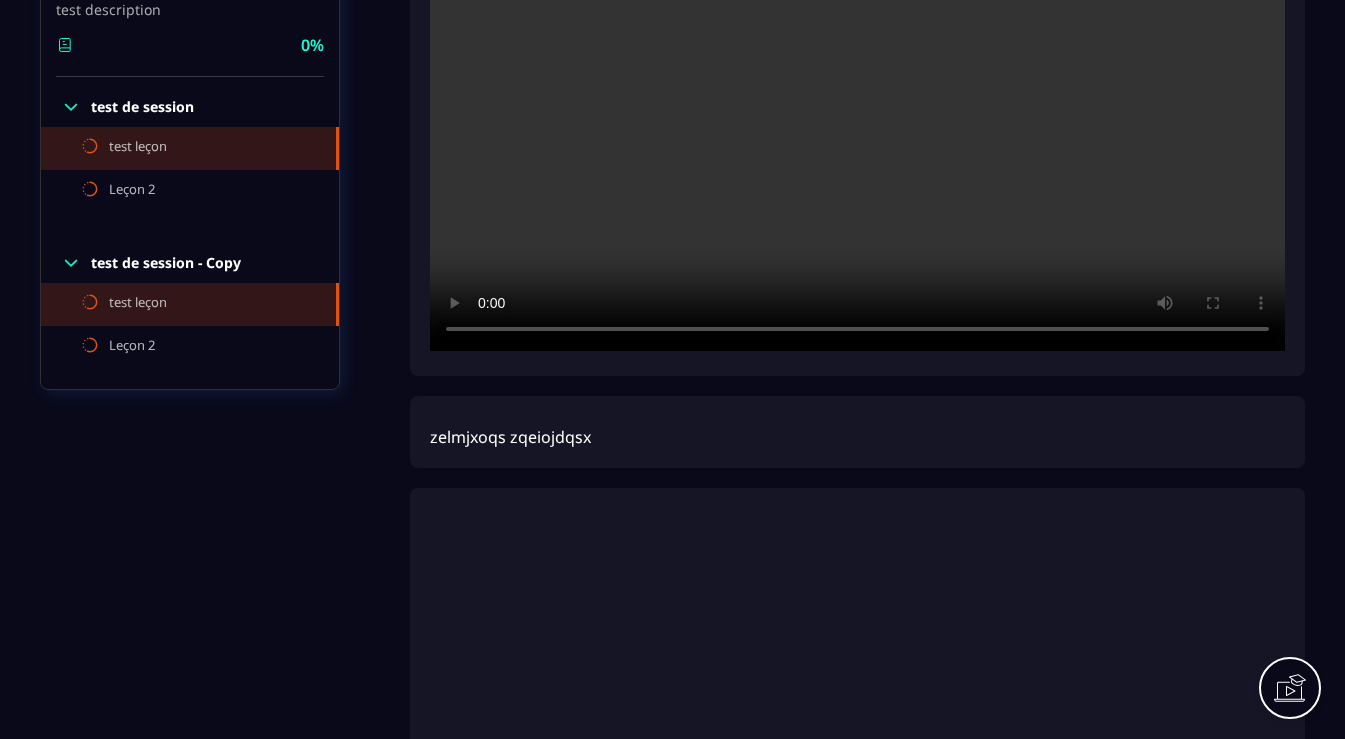 scroll, scrollTop: 452, scrollLeft: 0, axis: vertical 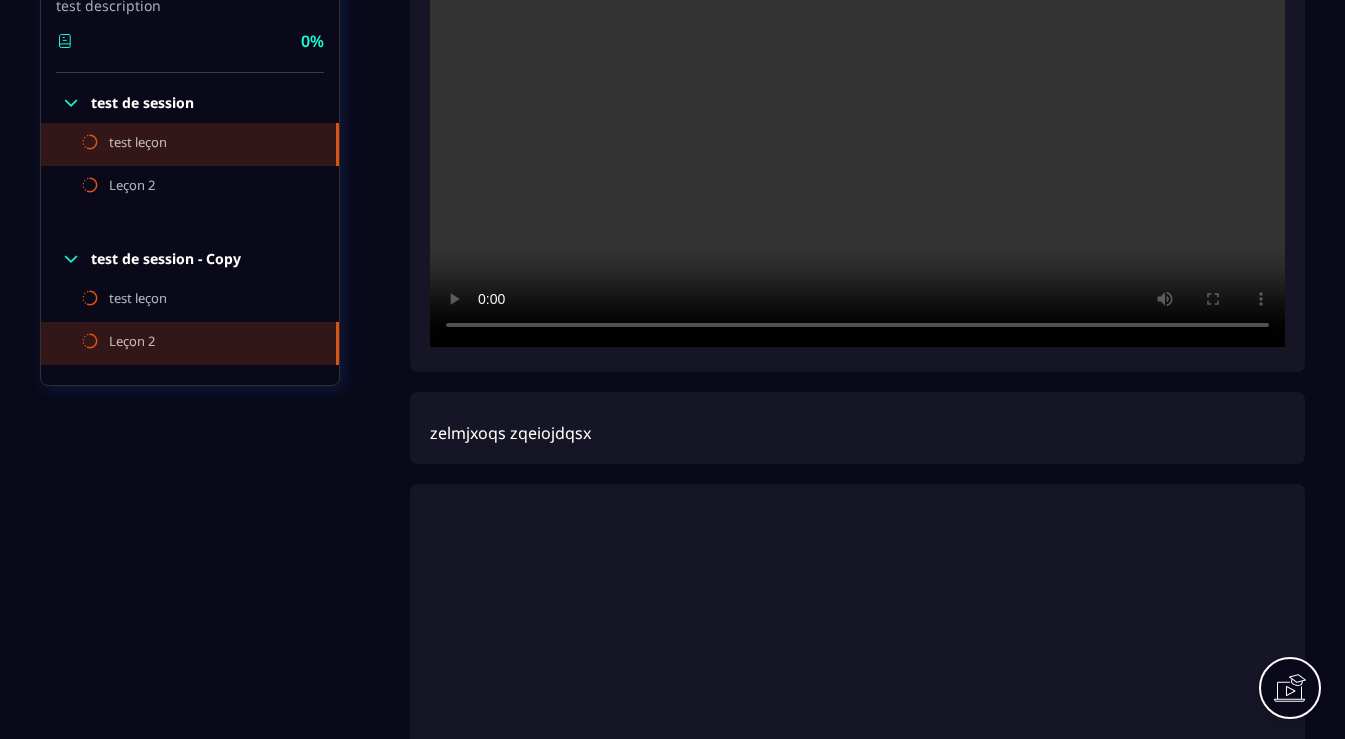 click on "Leçon 2" 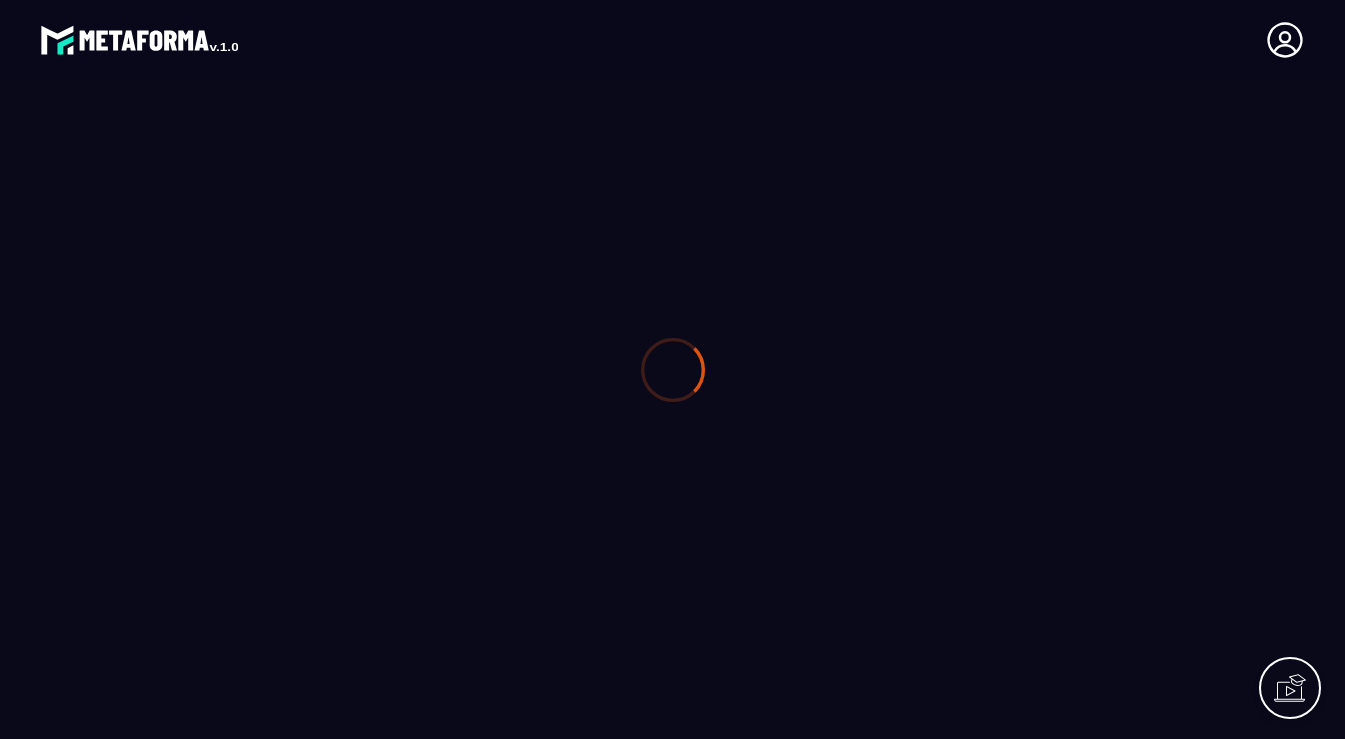 scroll, scrollTop: 0, scrollLeft: 0, axis: both 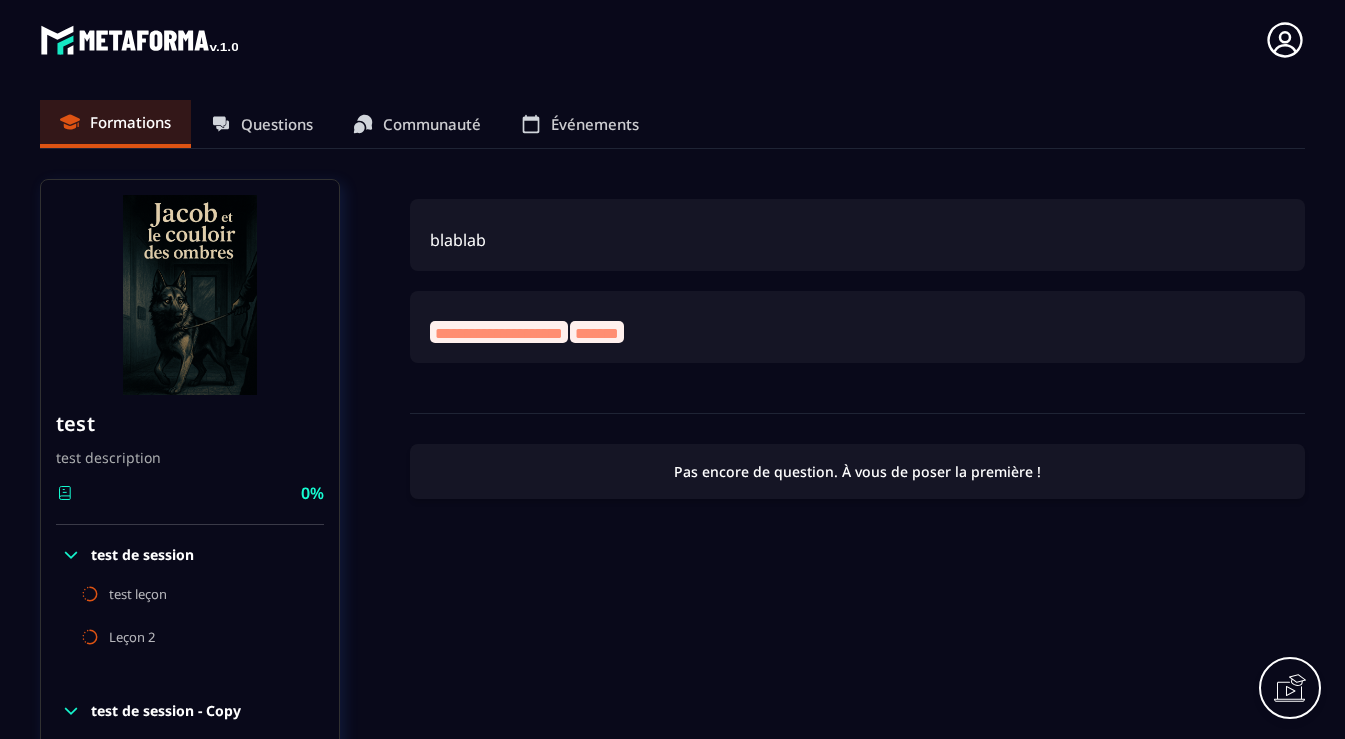 click on "**********" at bounding box center [499, 333] 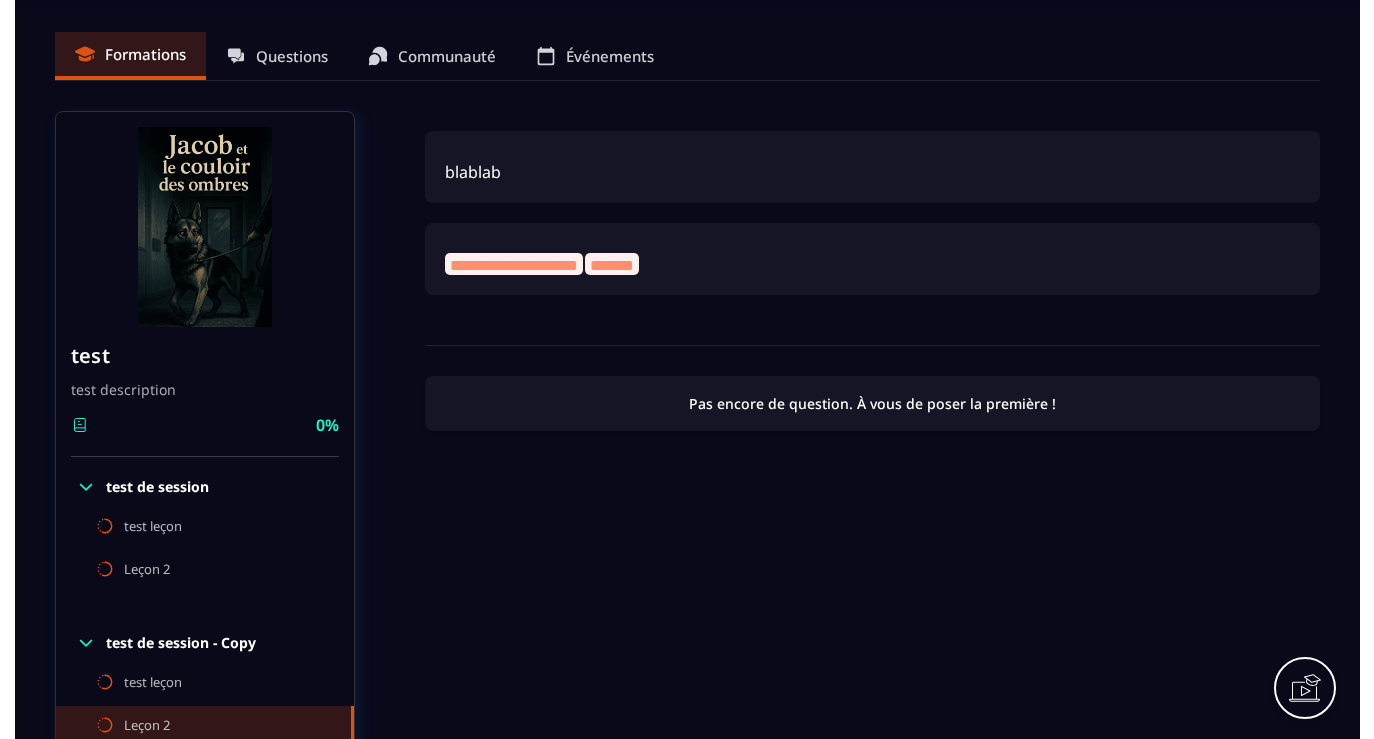 scroll, scrollTop: 0, scrollLeft: 0, axis: both 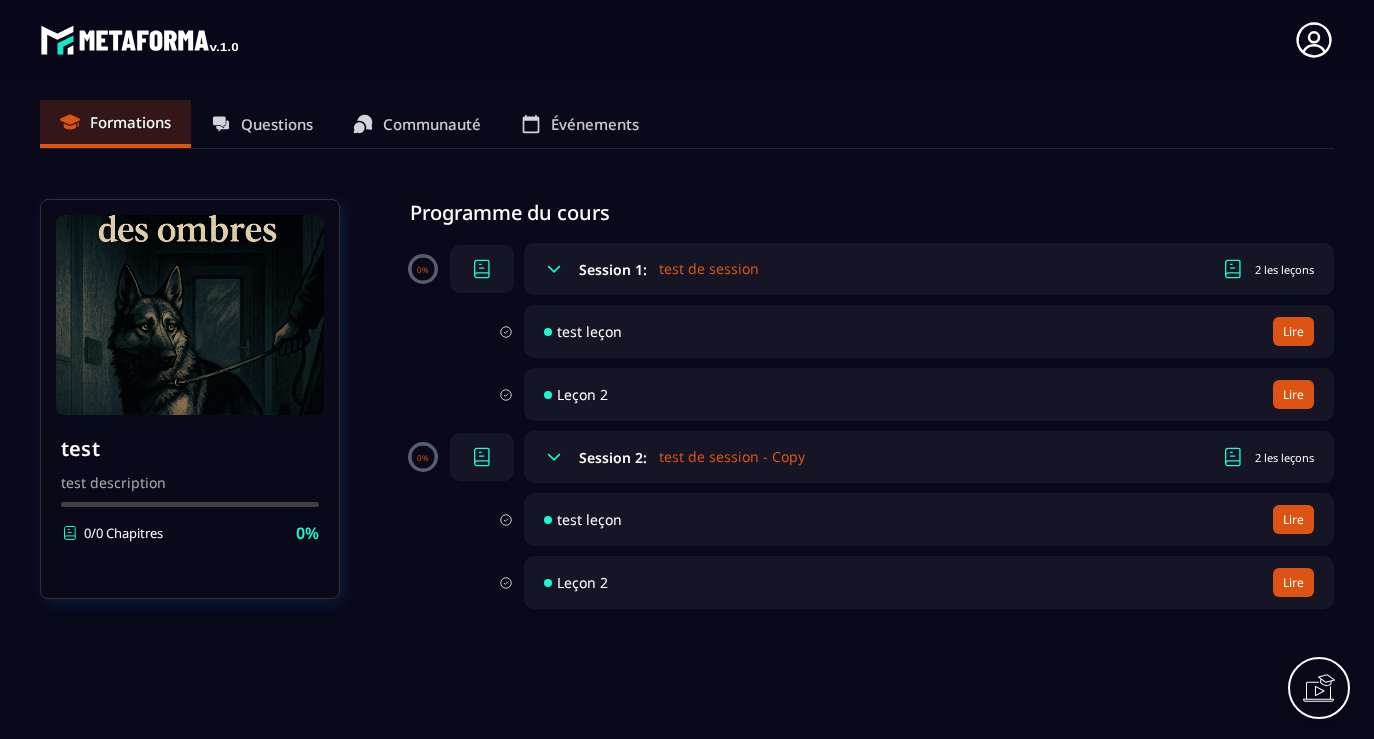 click 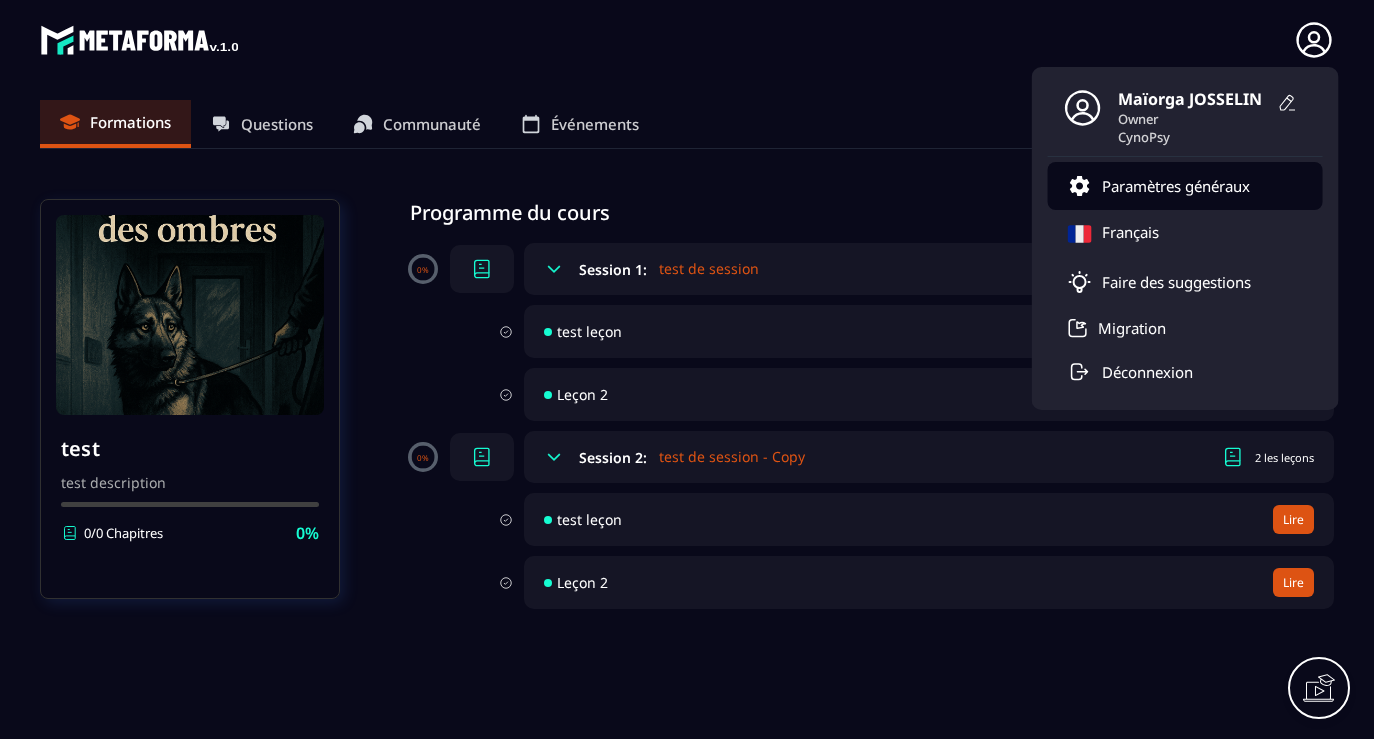 click on "Paramètres généraux" at bounding box center [1176, 186] 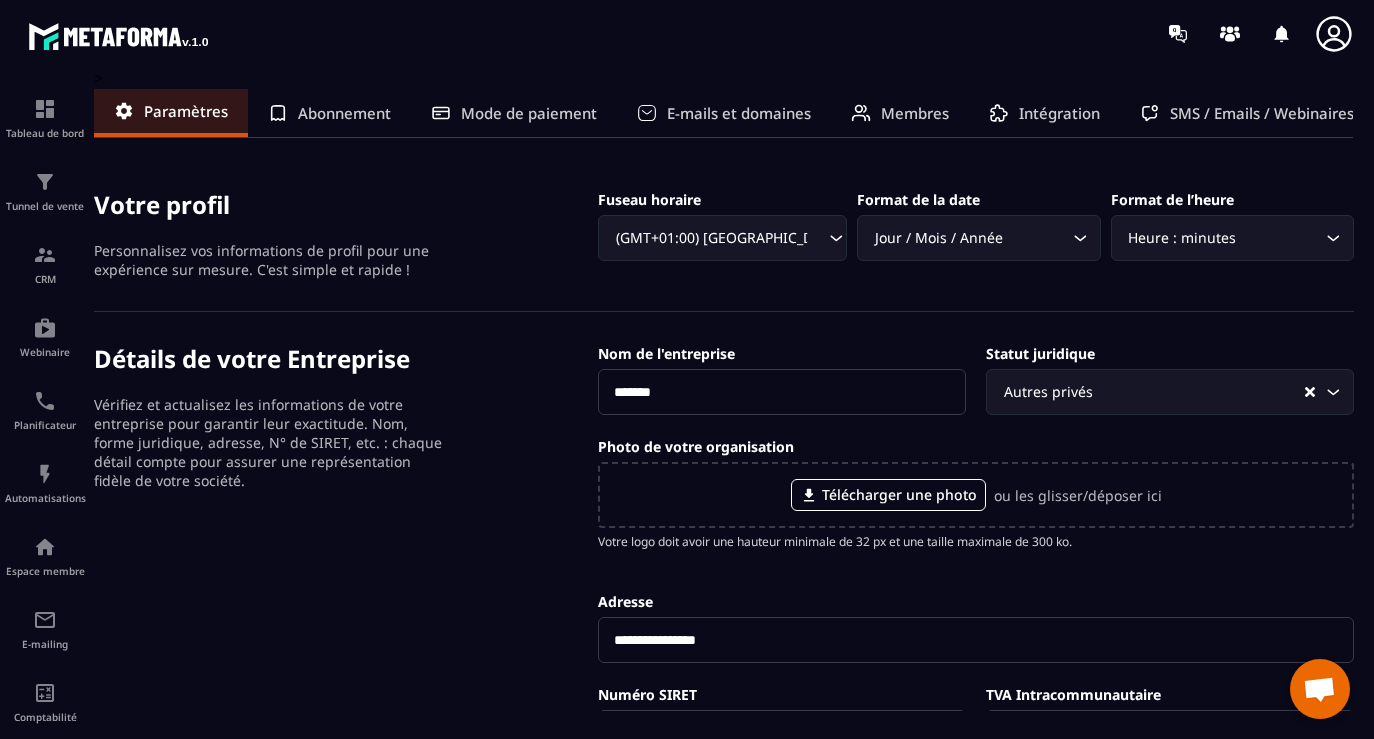 click on "Abonnement" at bounding box center (344, 113) 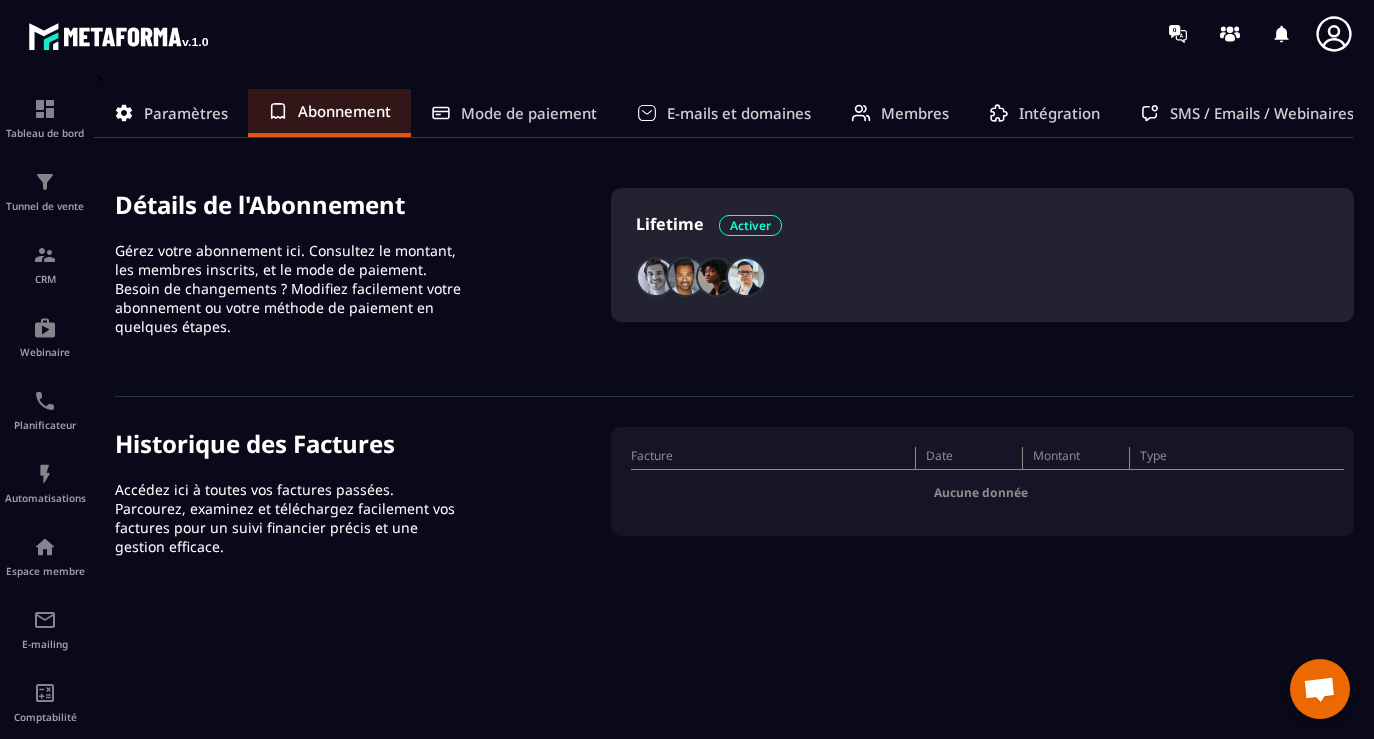 click on "Mode de paiement" at bounding box center (529, 113) 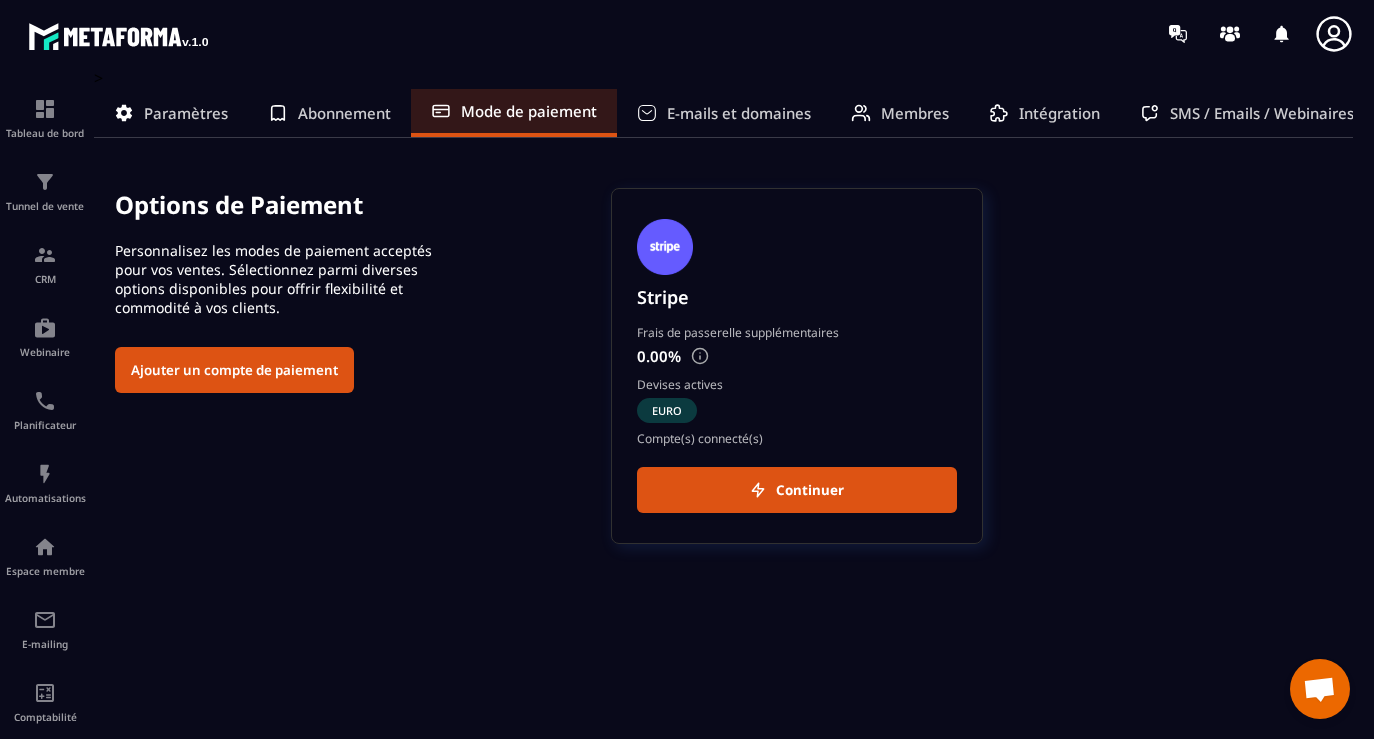 click on "E-mails et domaines" at bounding box center [739, 113] 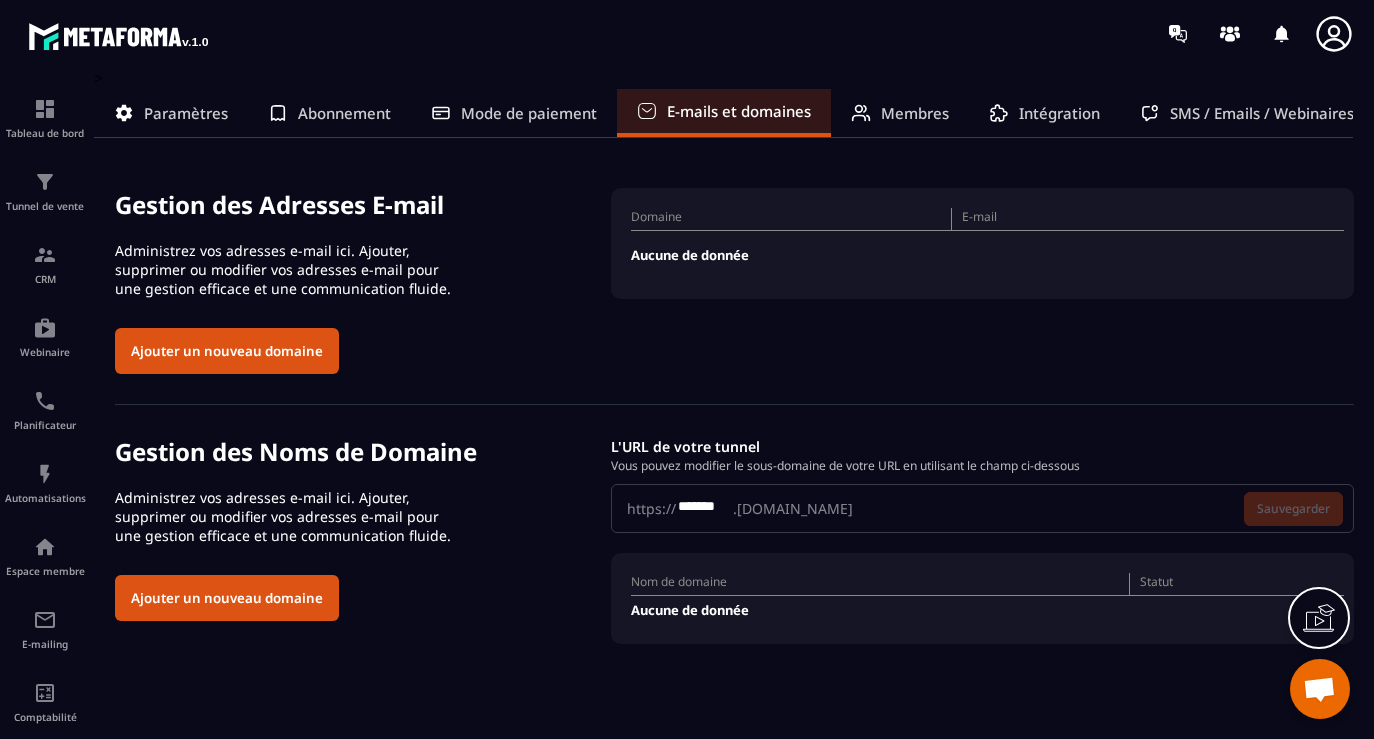 click on "Membres" at bounding box center [915, 113] 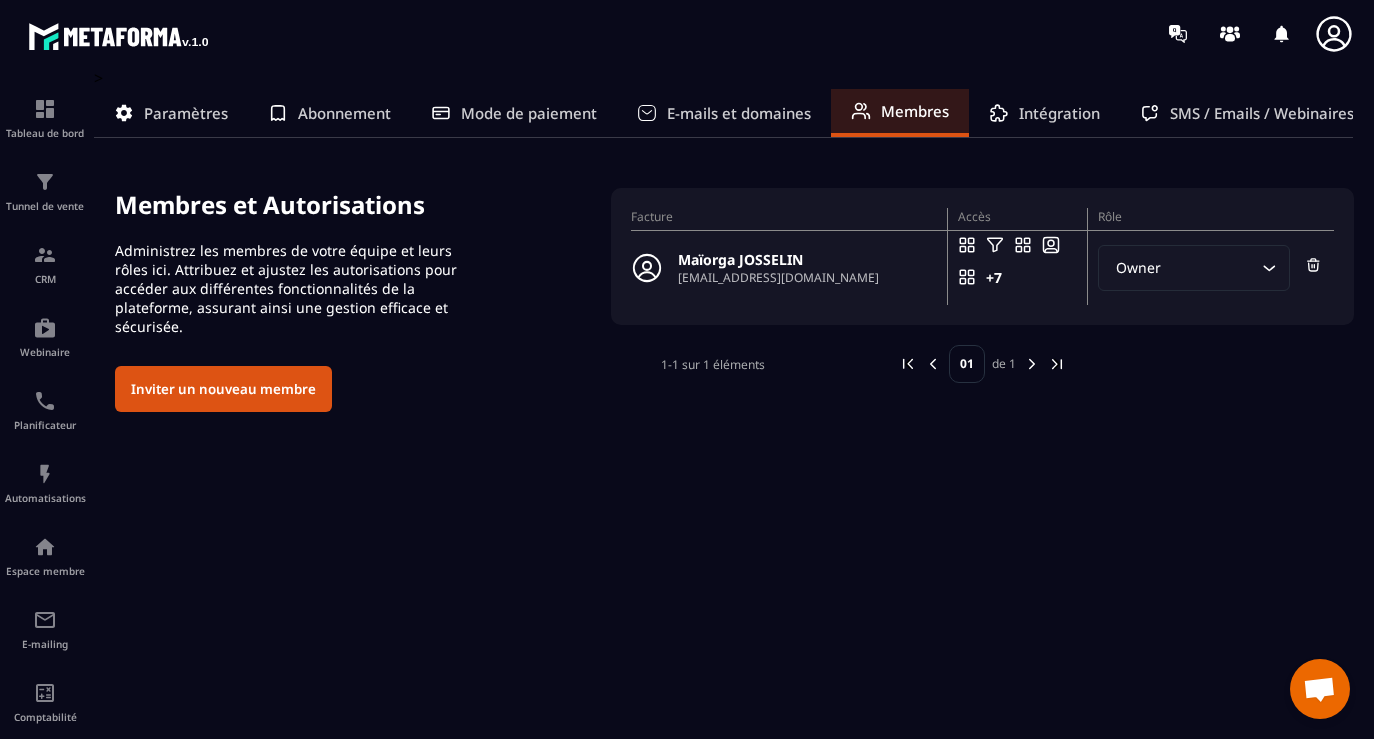click 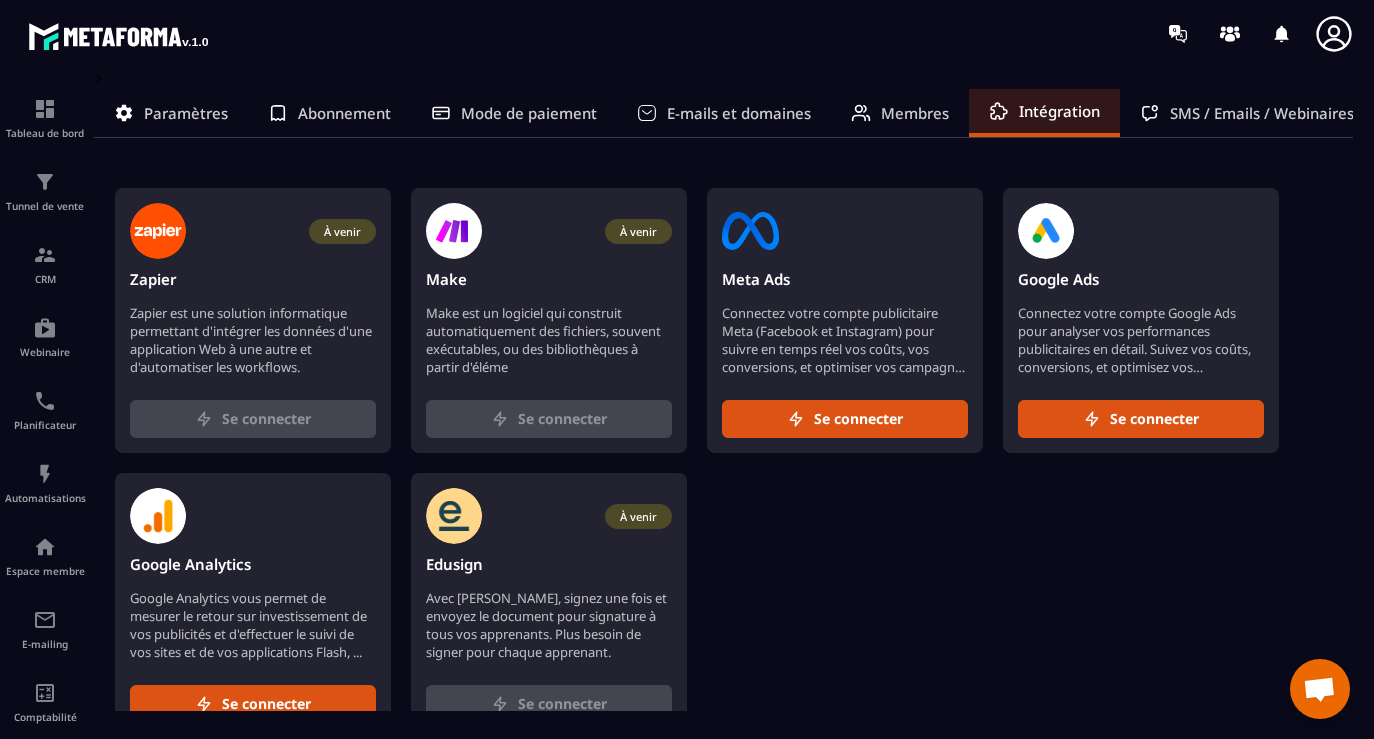 click on "Paramètres" 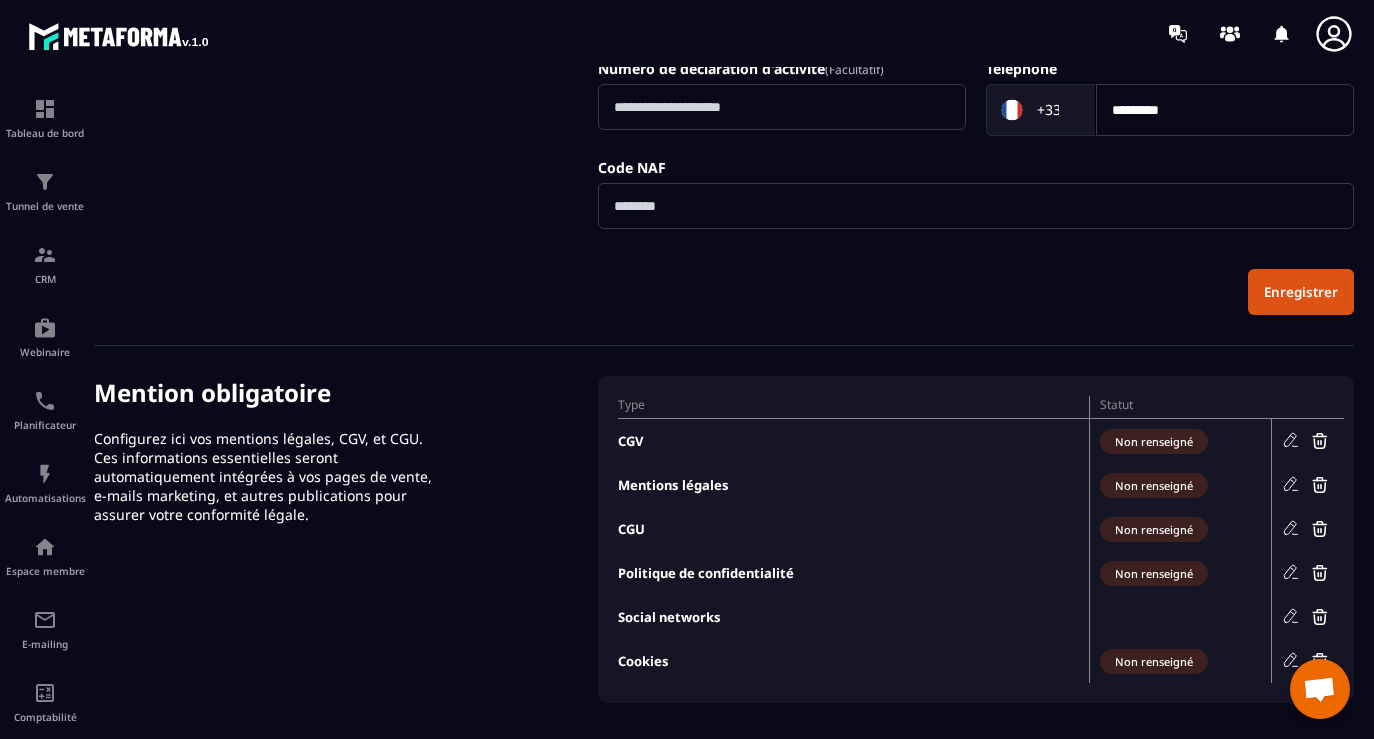 scroll, scrollTop: 736, scrollLeft: 0, axis: vertical 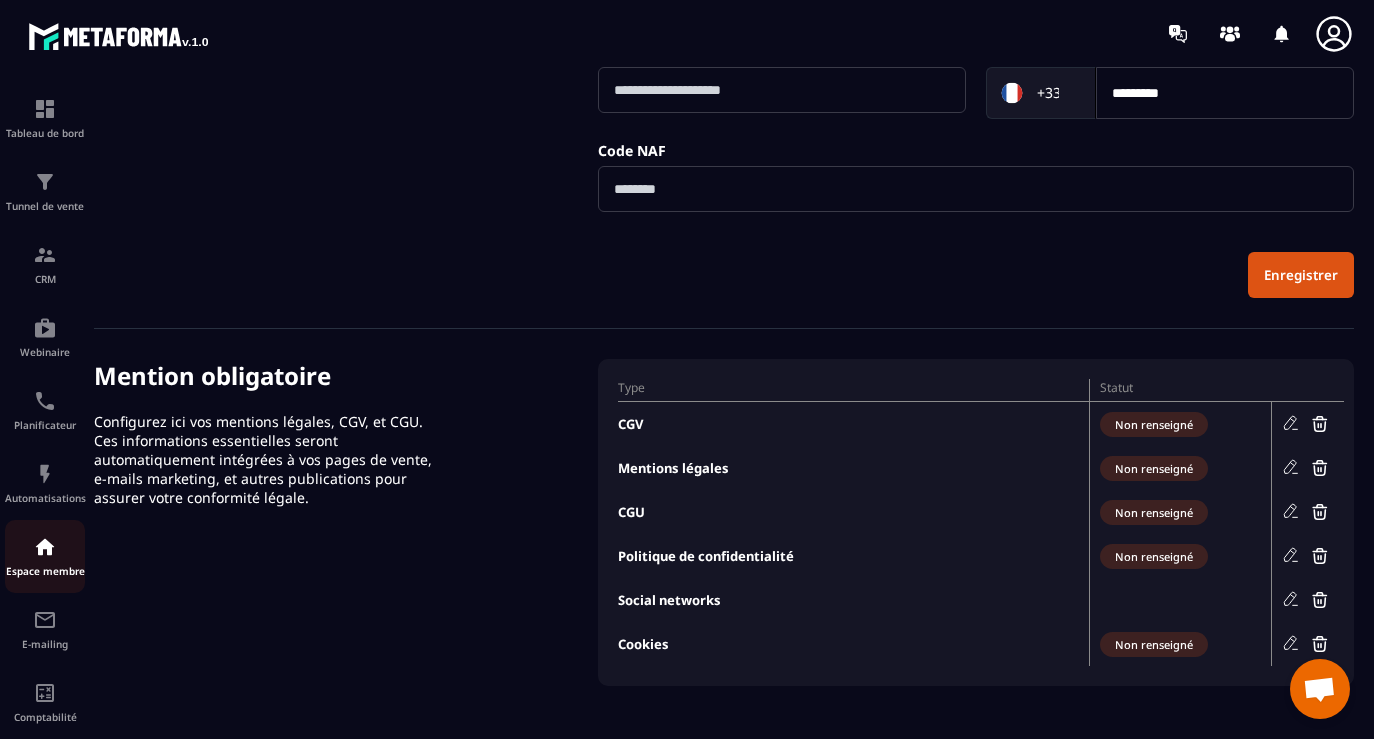 click on "Espace membre" at bounding box center [45, 571] 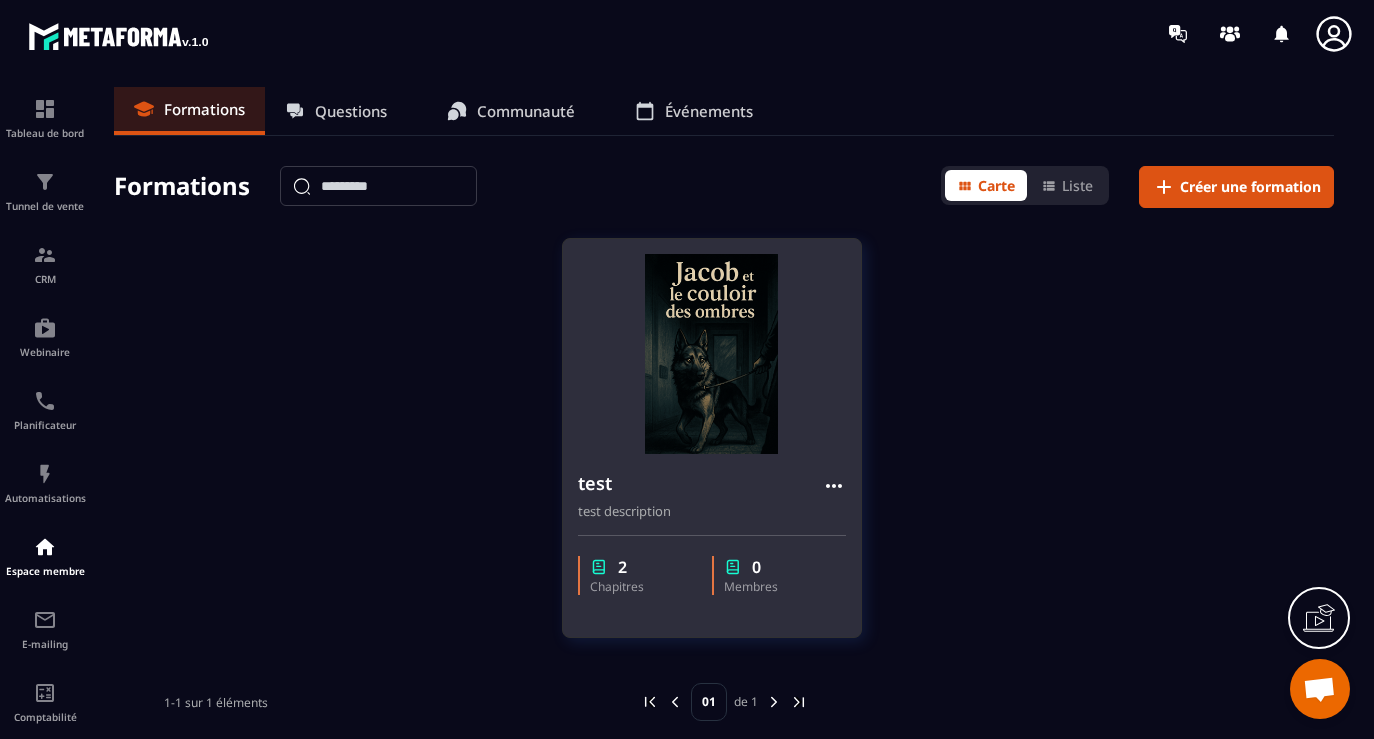 click 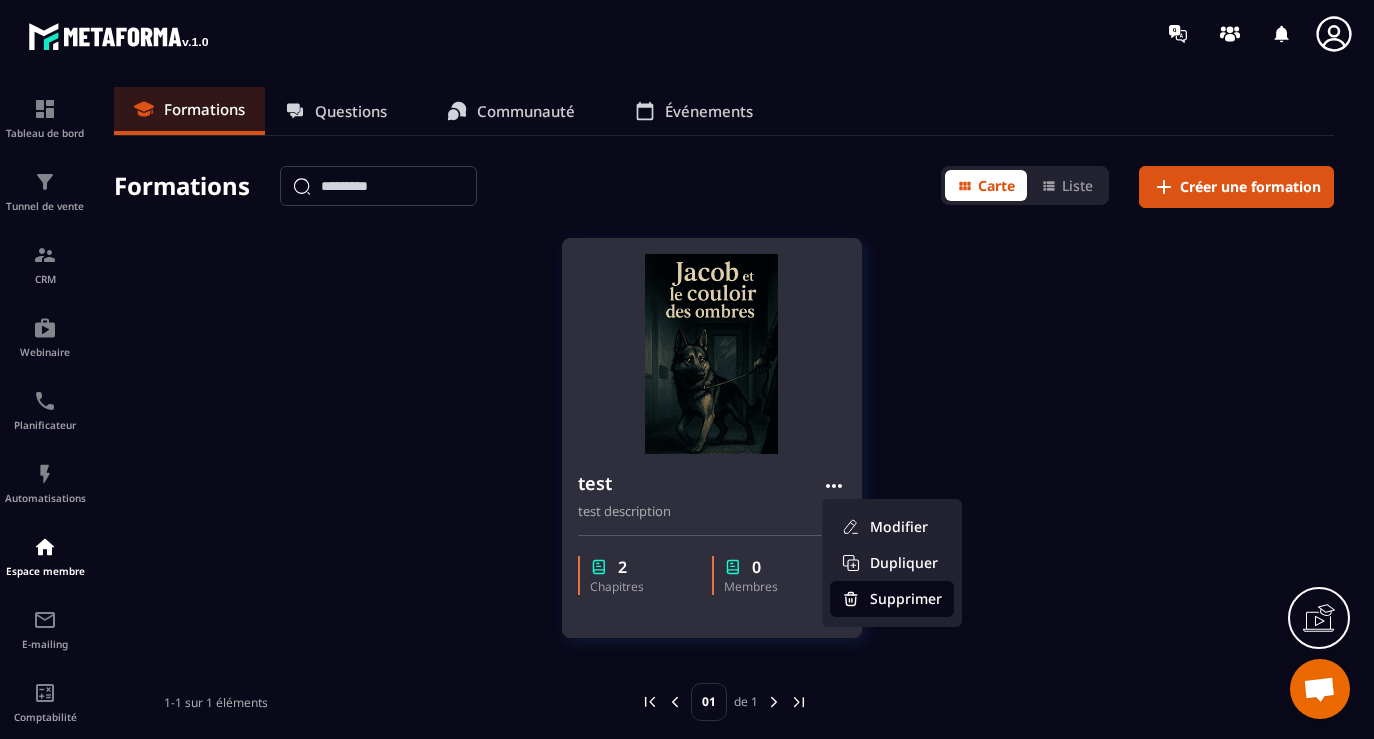 click on "Supprimer" at bounding box center [892, 599] 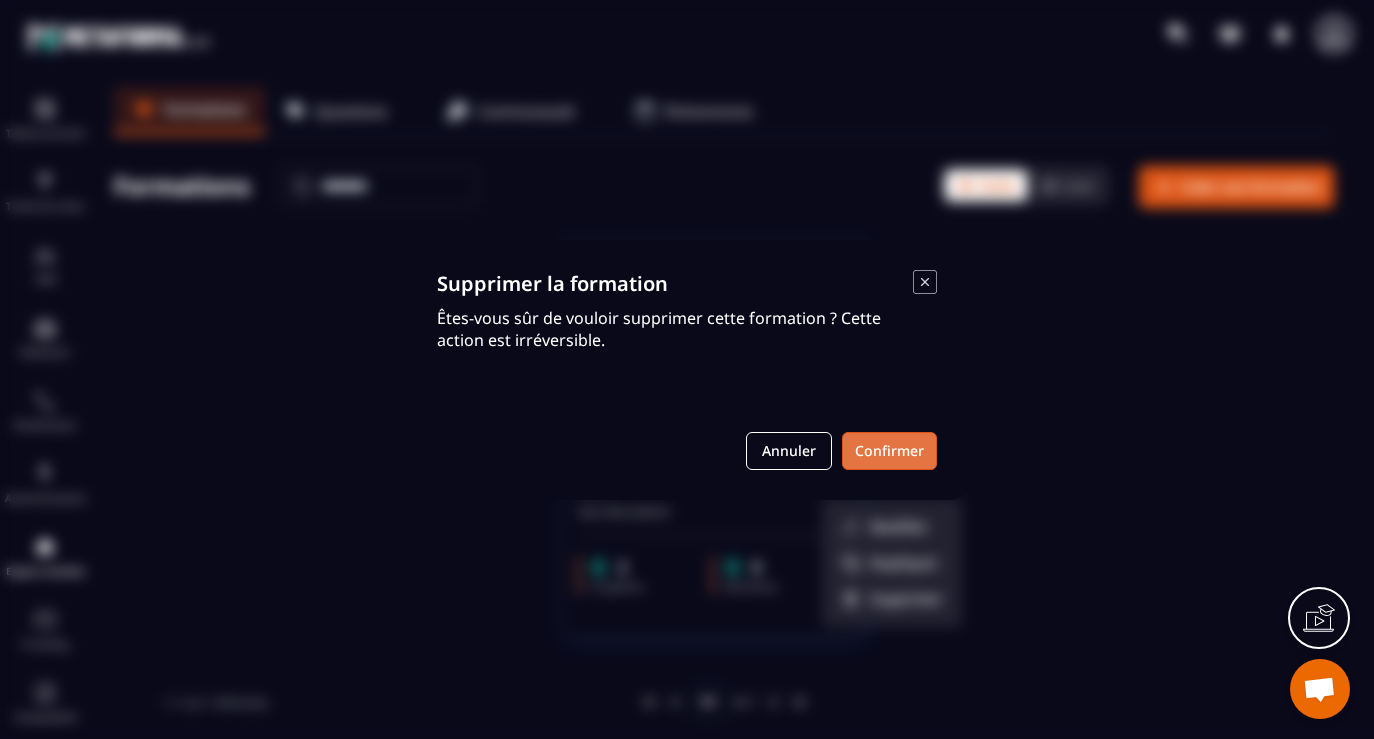 click on "Confirmer" at bounding box center [889, 451] 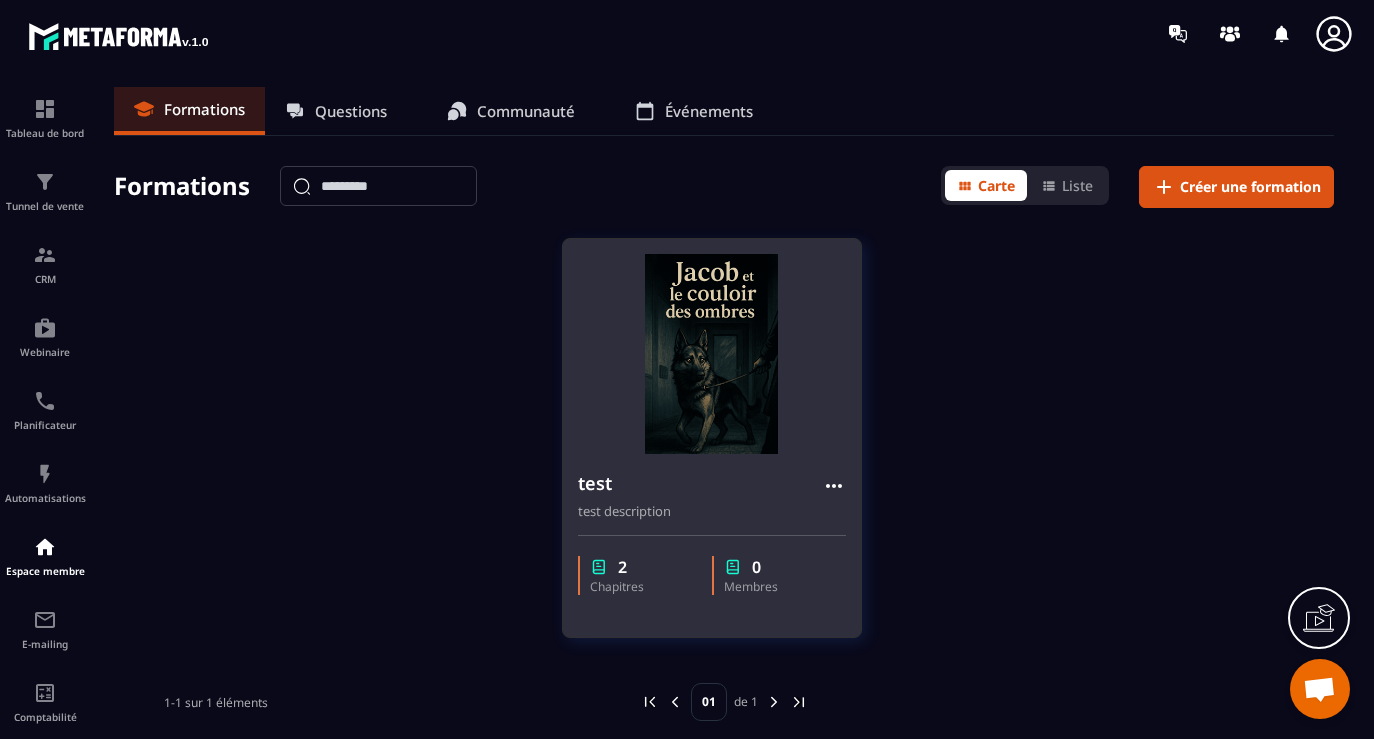 click at bounding box center (712, 354) 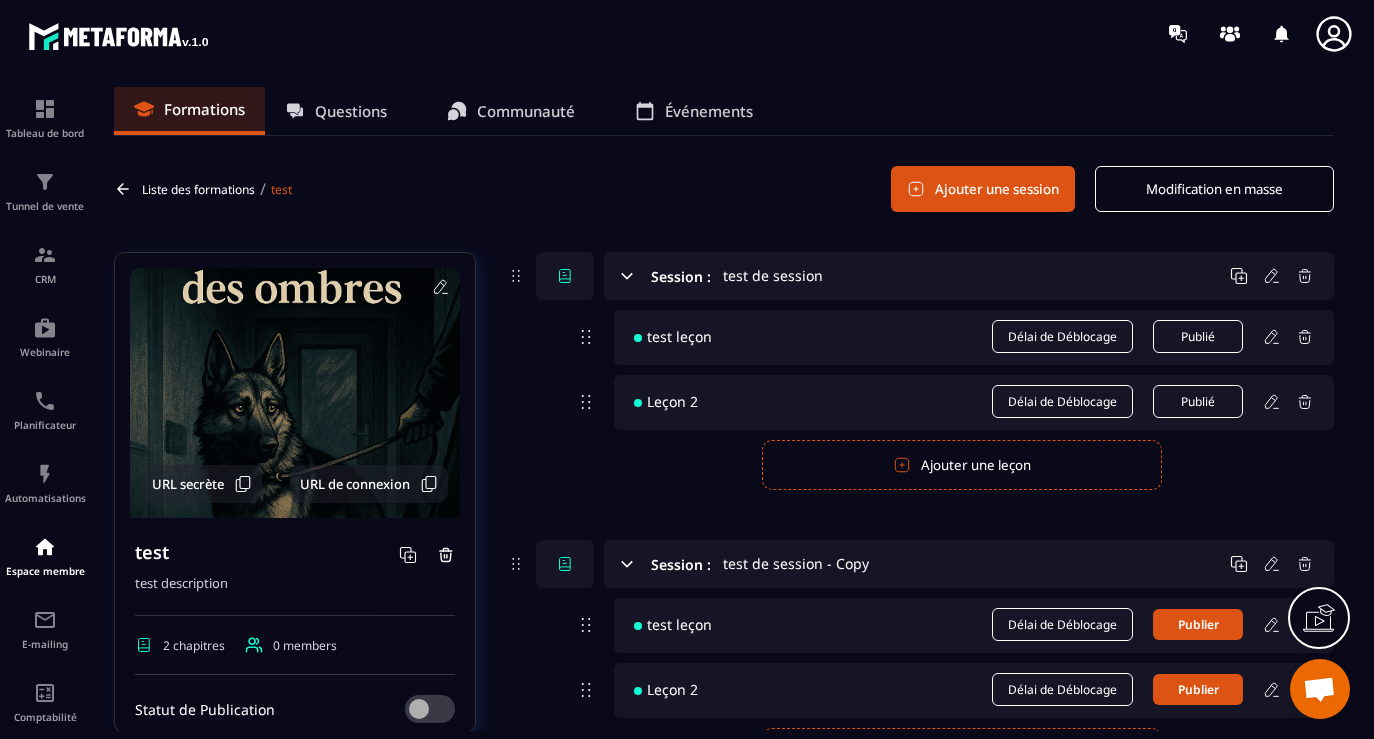 click 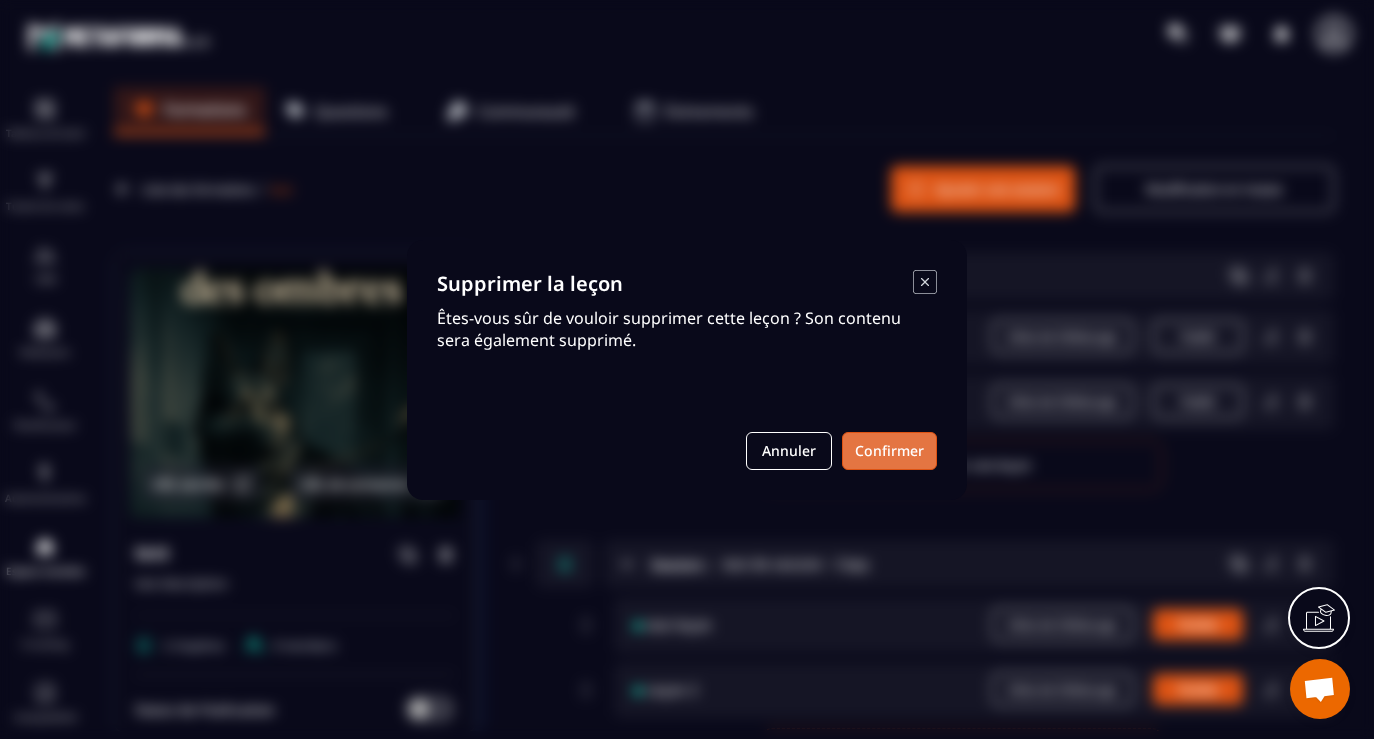 click on "Confirmer" at bounding box center [889, 451] 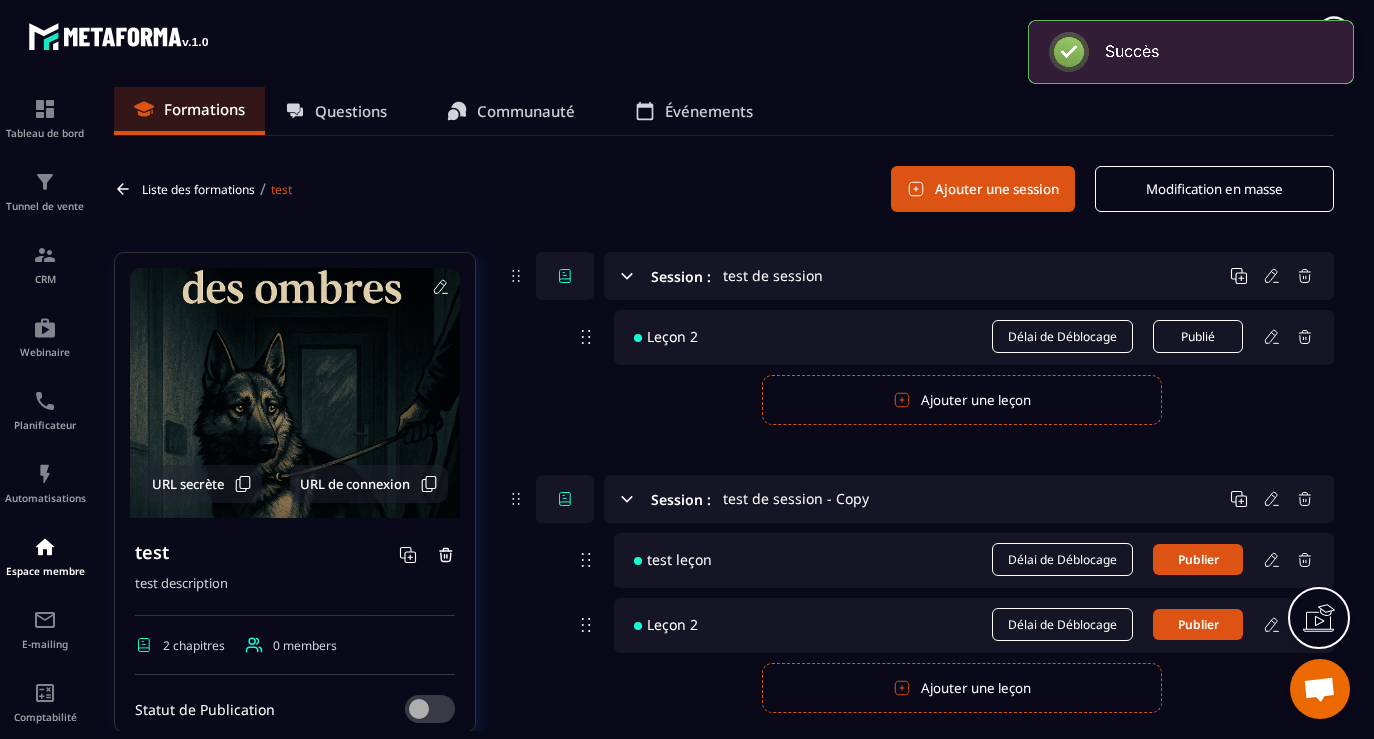 click 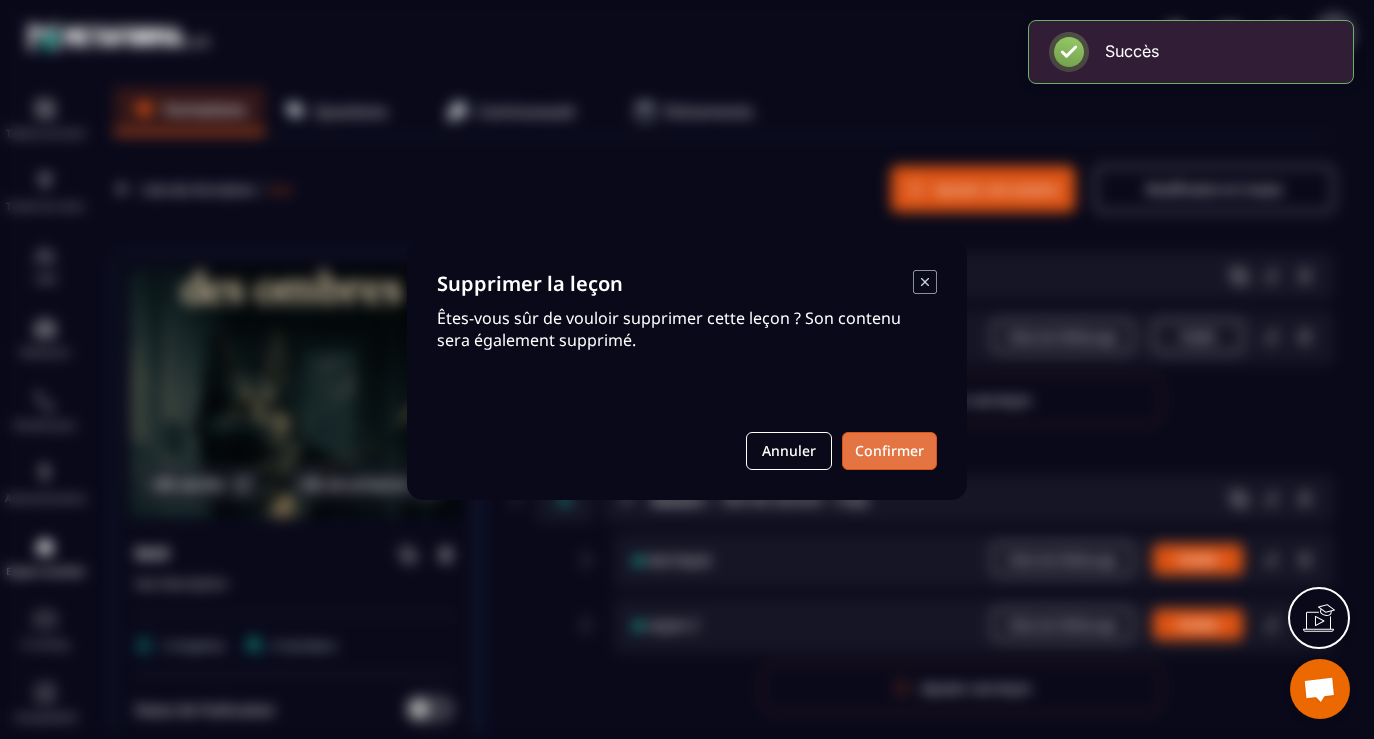 click on "Confirmer" at bounding box center (889, 451) 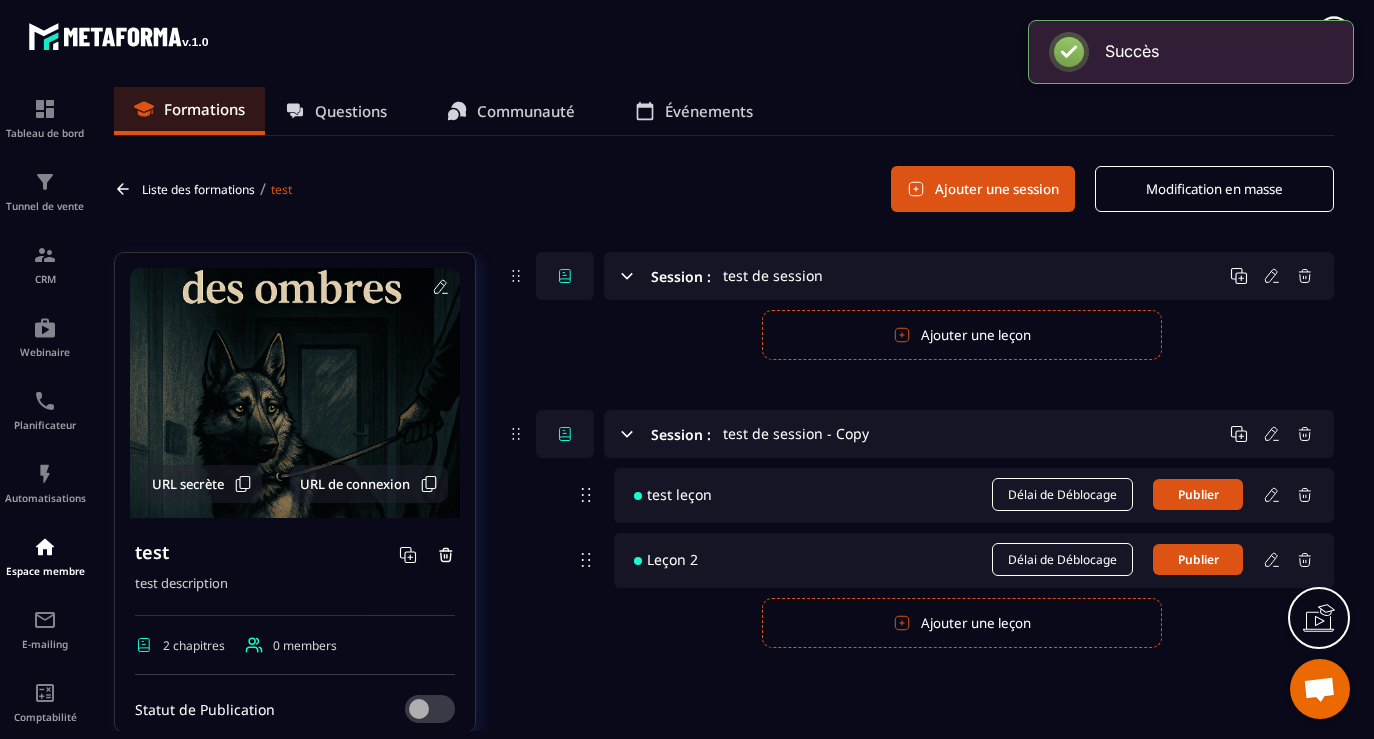 click 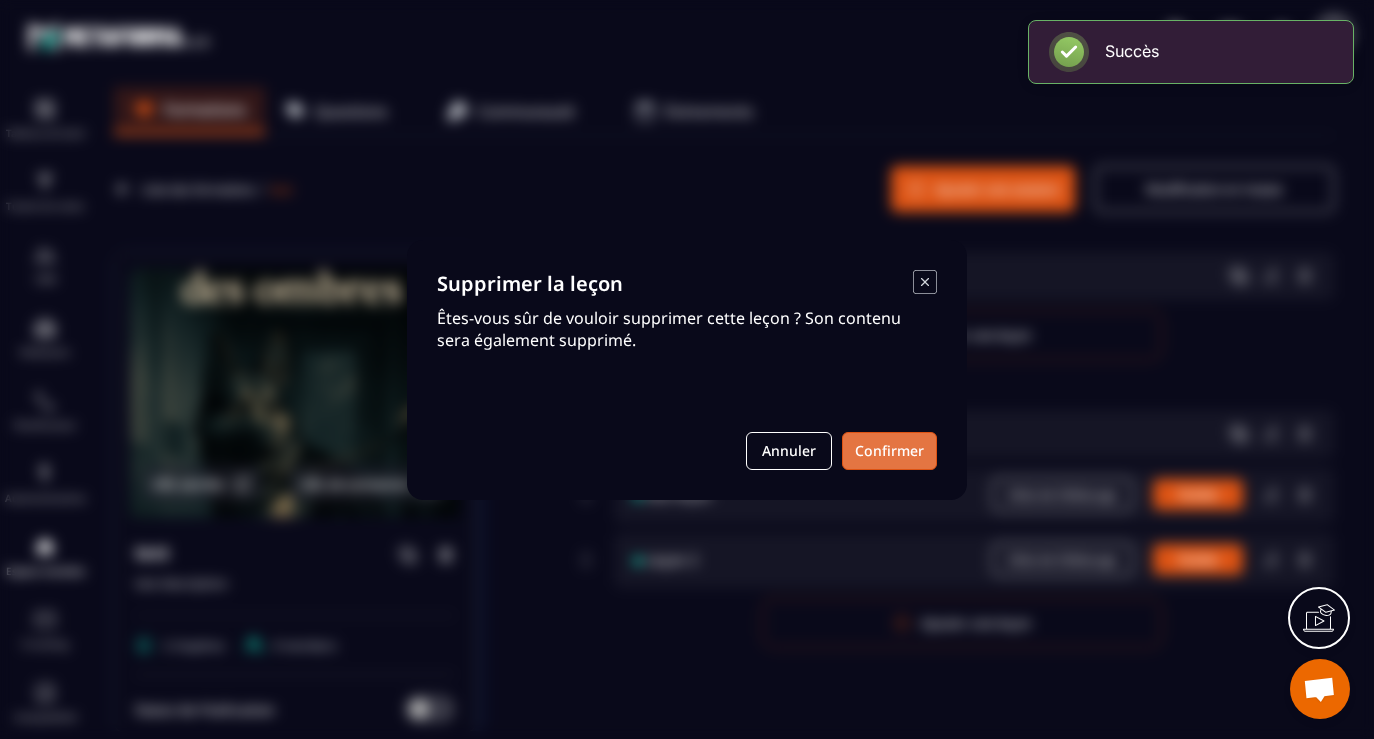 click on "Confirmer" at bounding box center (889, 451) 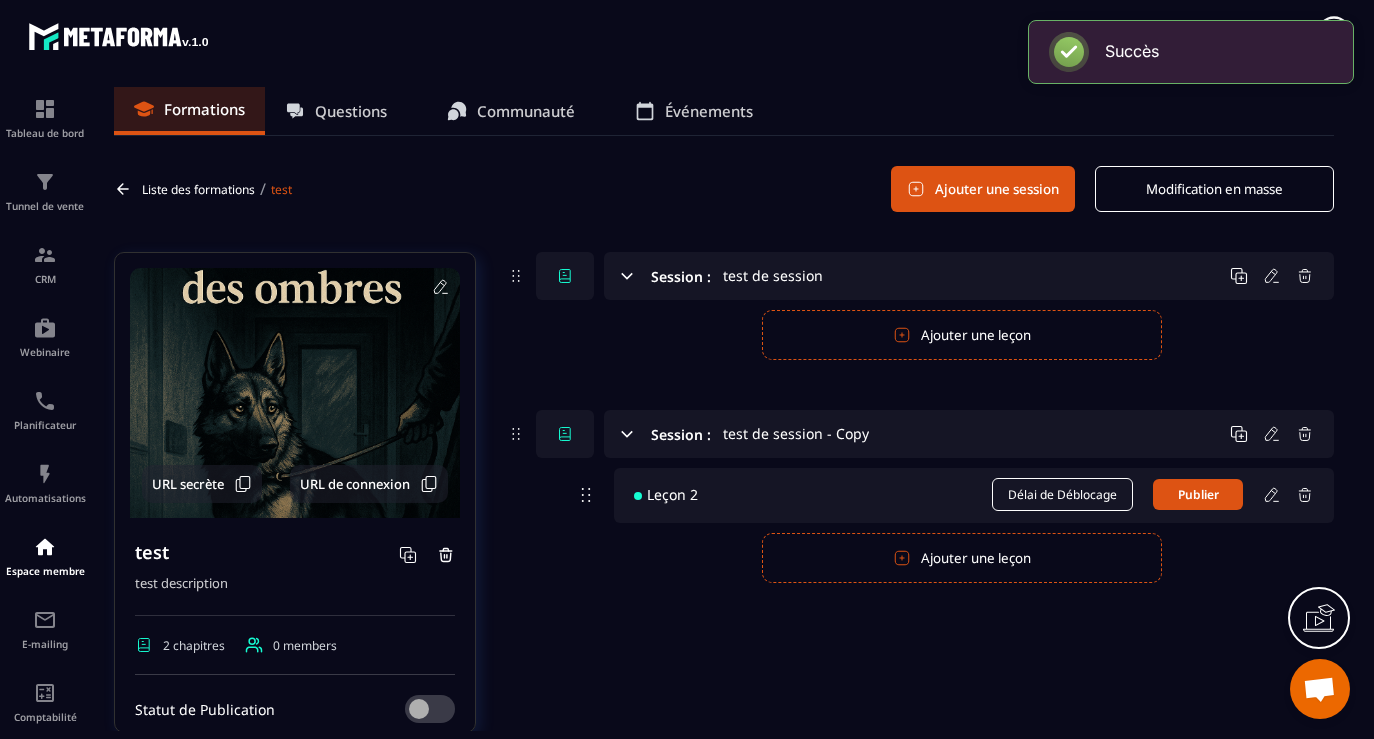 click 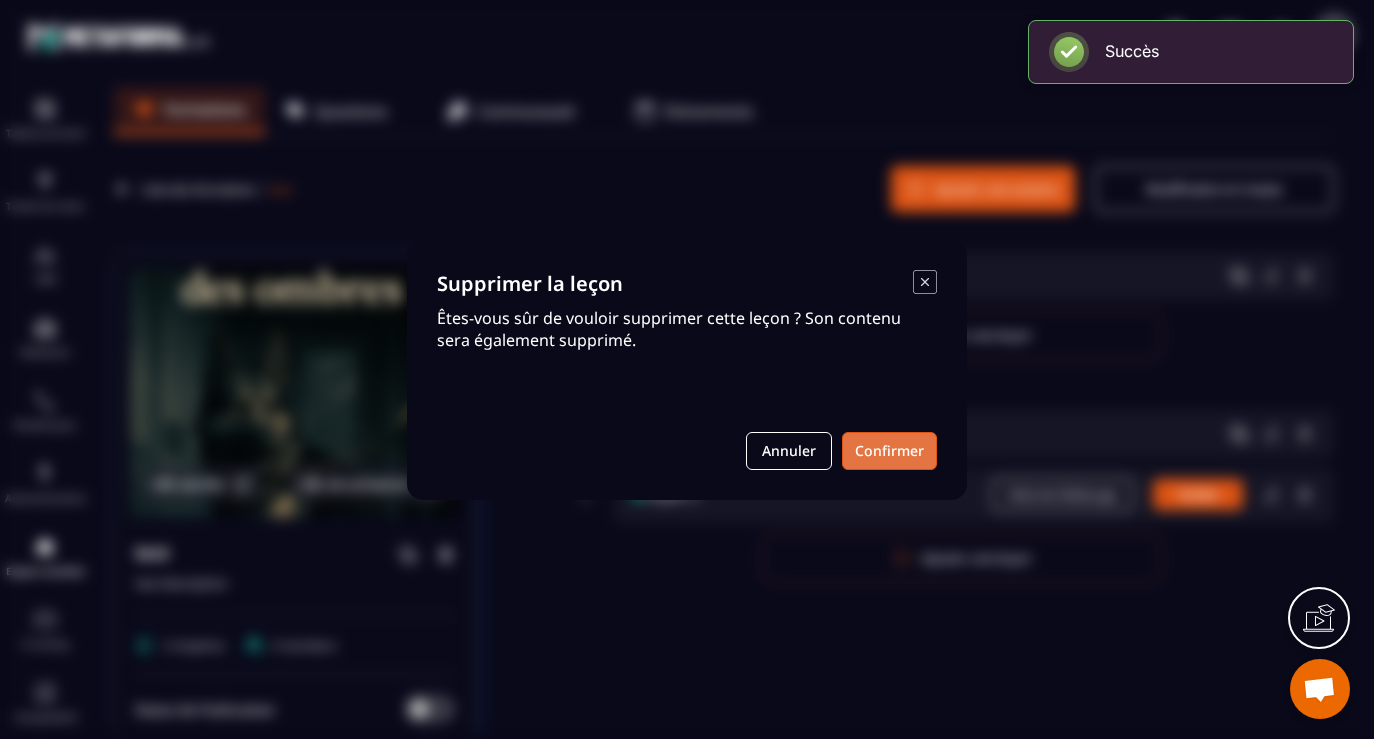 click on "Confirmer" at bounding box center [889, 451] 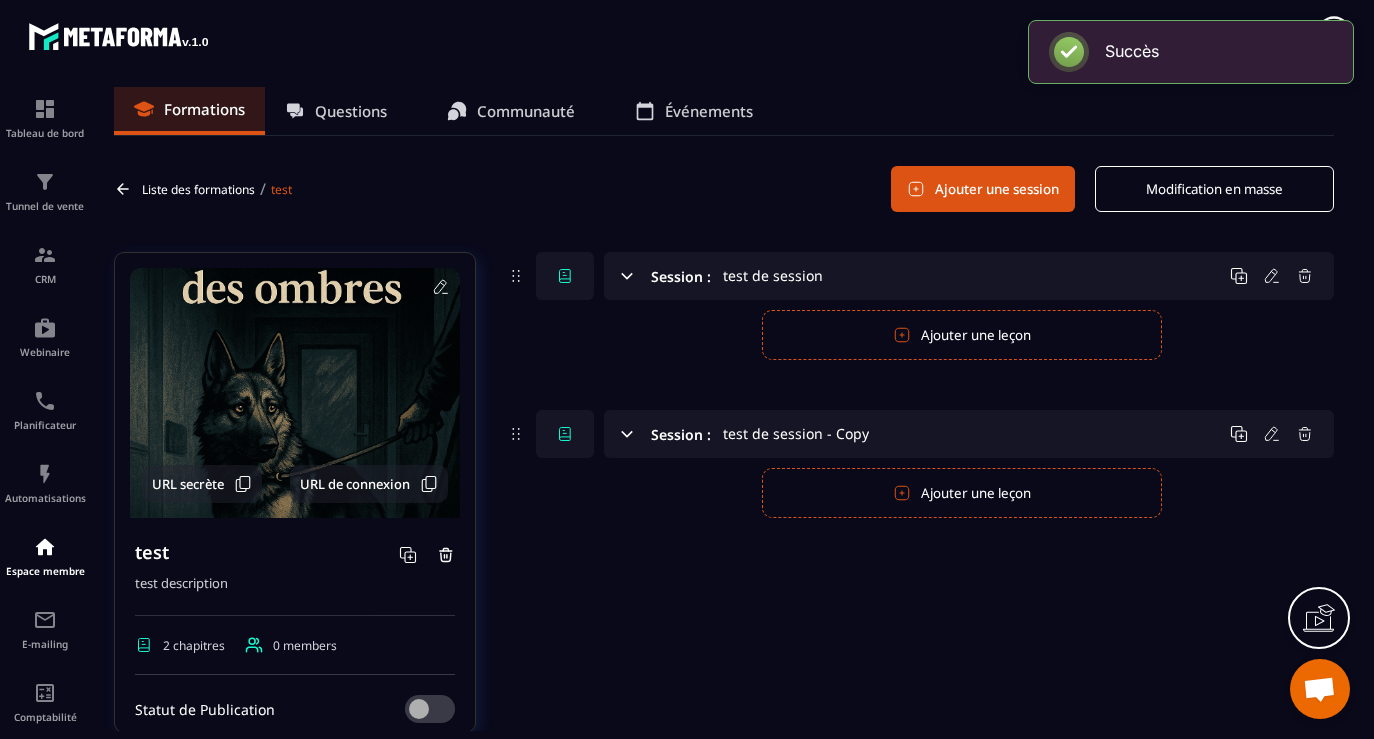 click on "Liste des formations" at bounding box center [198, 189] 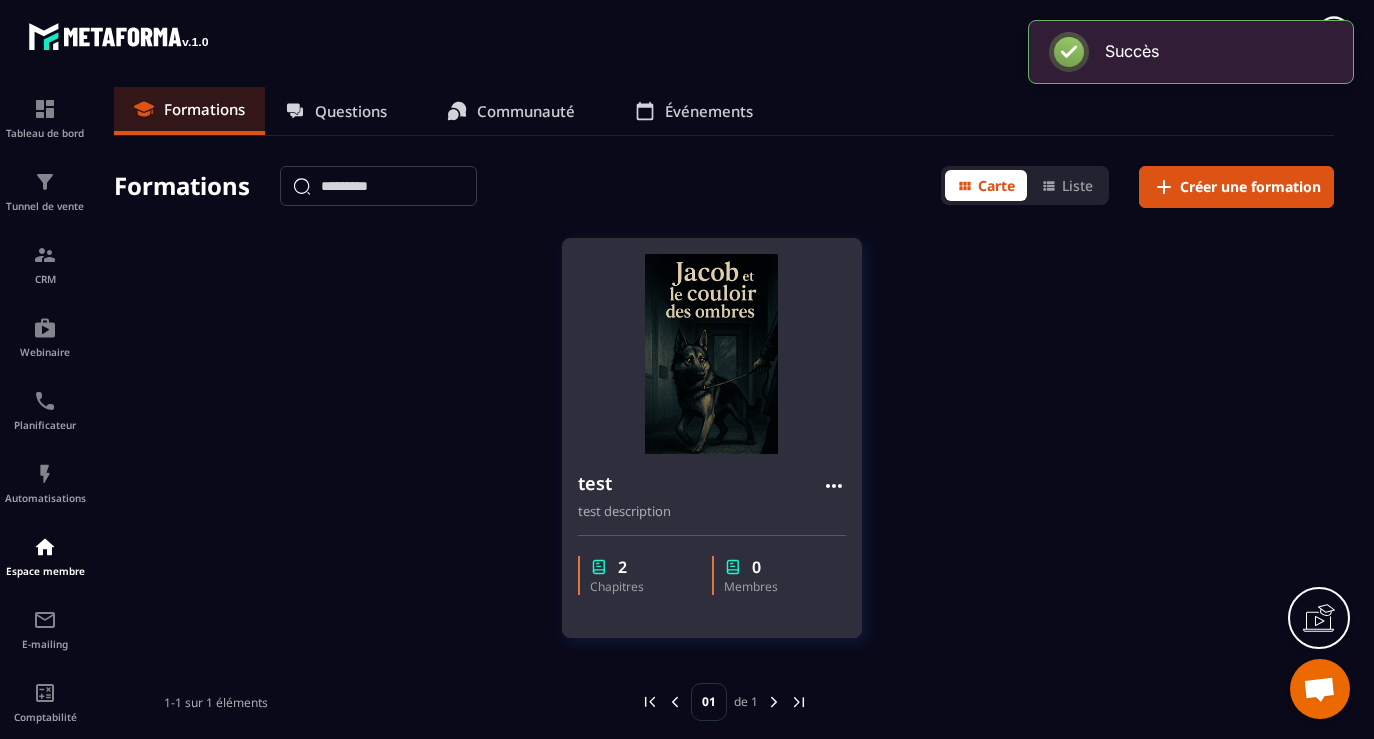 click 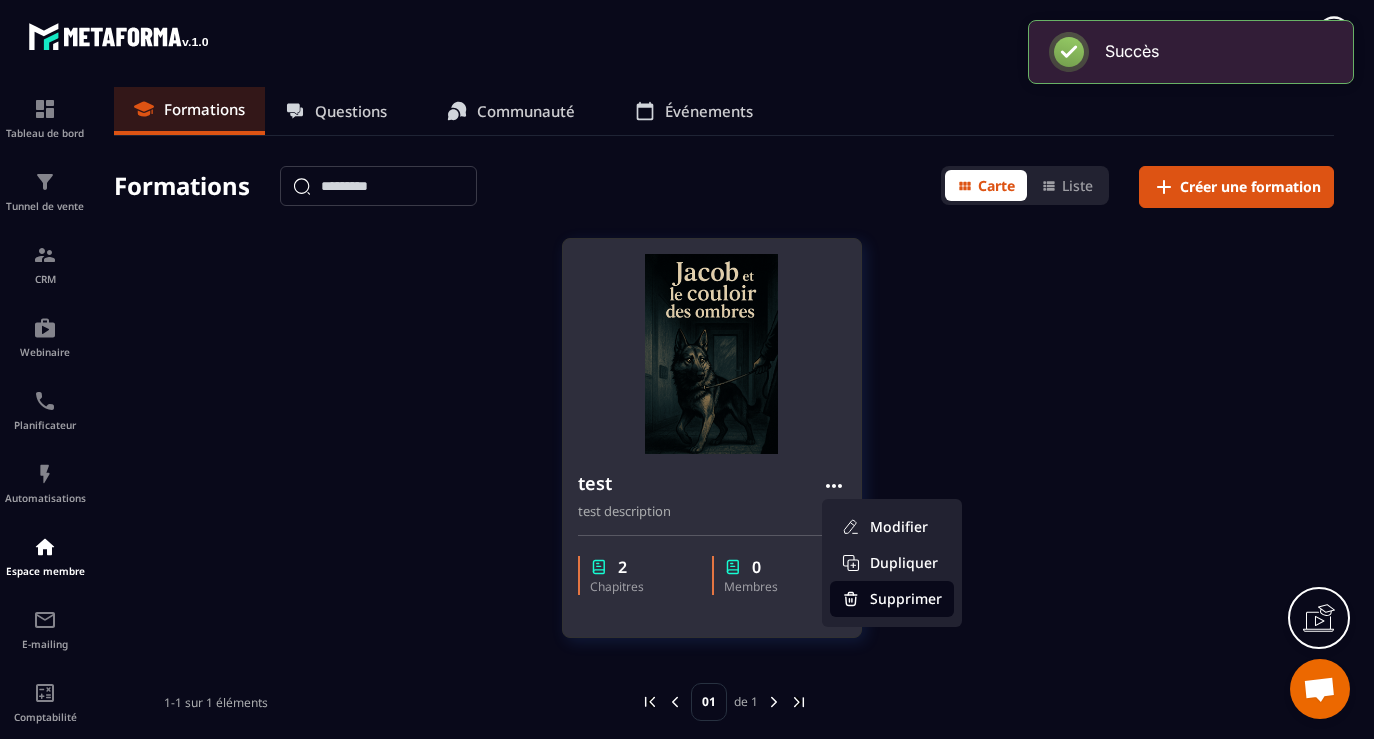 click on "Supprimer" at bounding box center (892, 599) 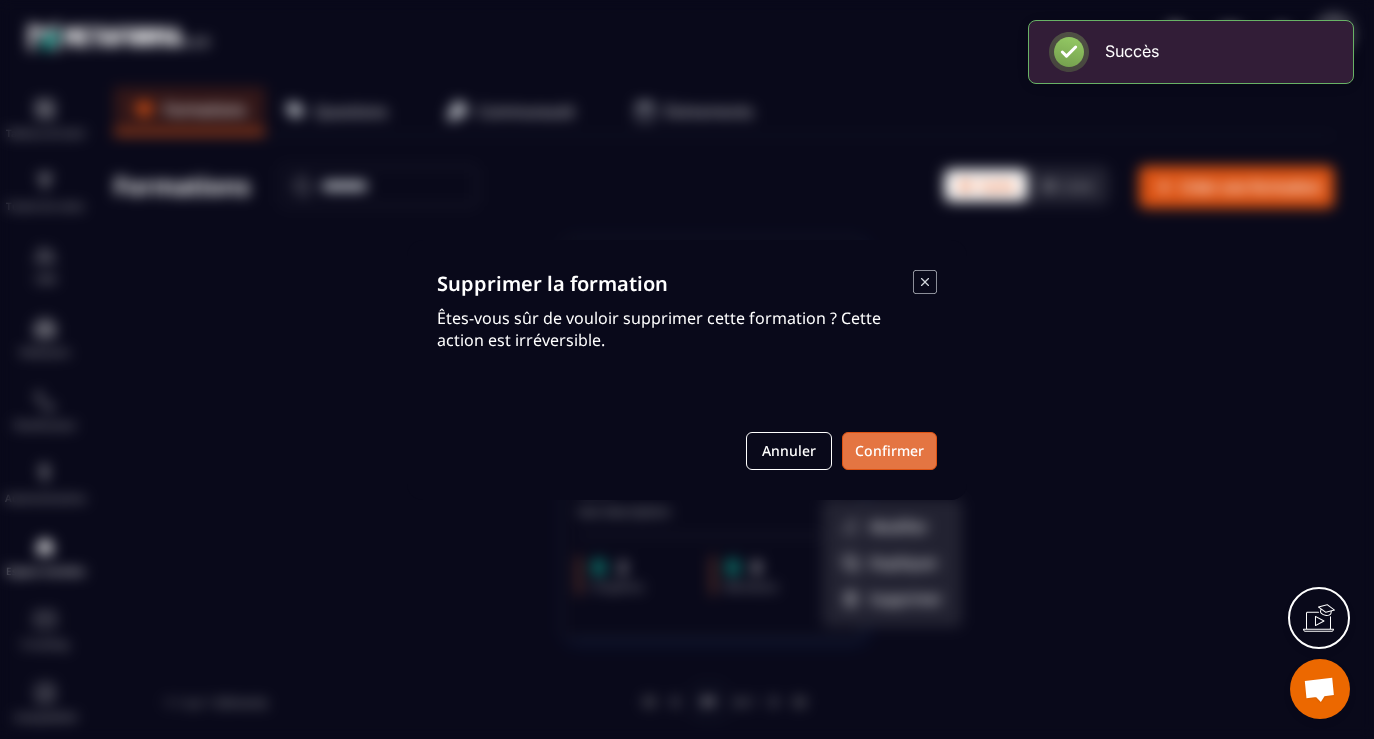 click on "Confirmer" at bounding box center (889, 451) 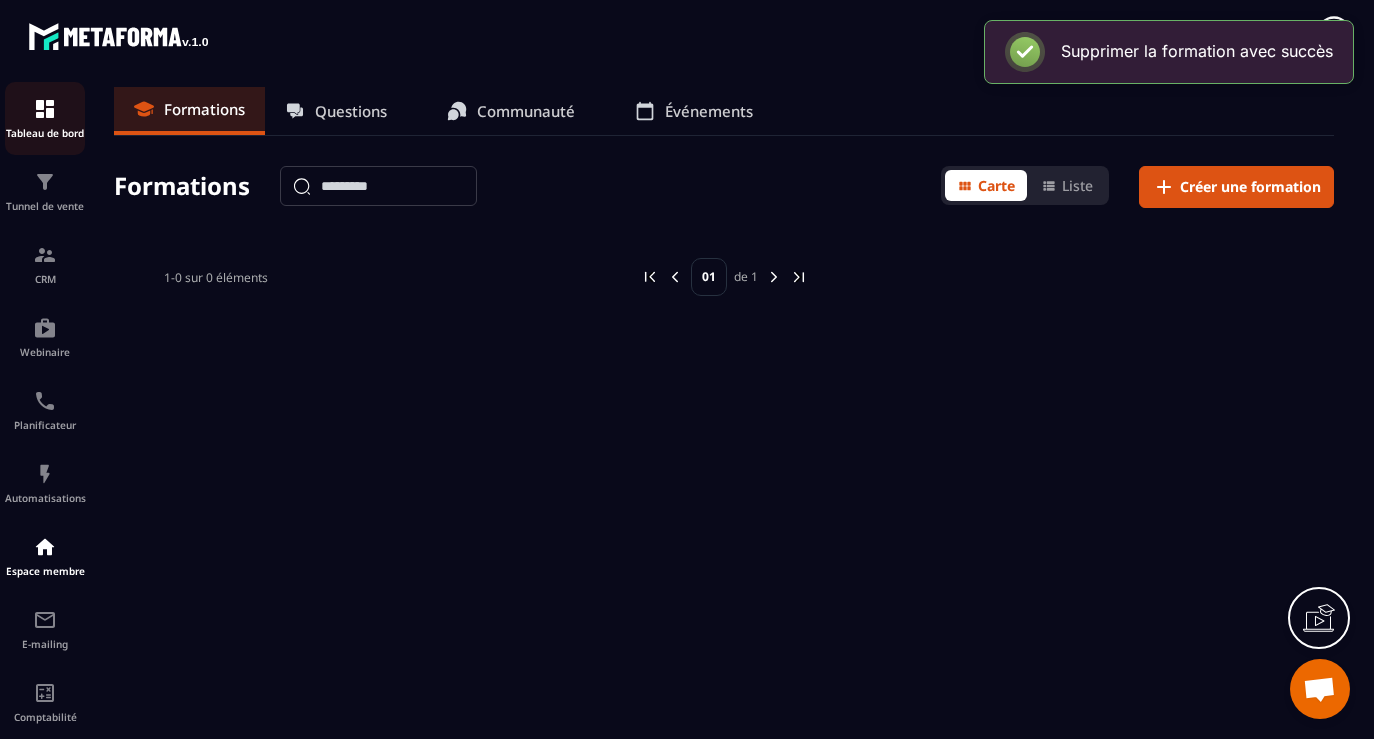 click at bounding box center (45, 109) 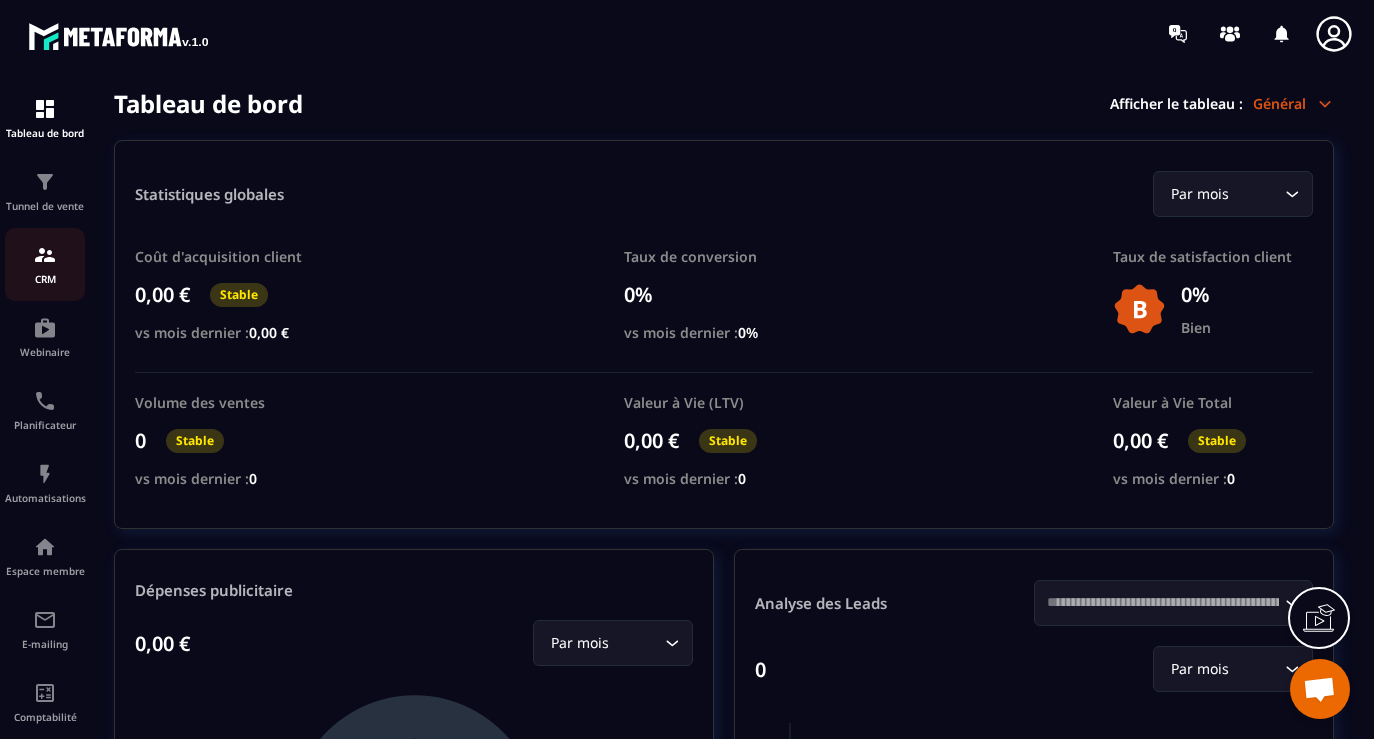 click on "CRM" at bounding box center (45, 264) 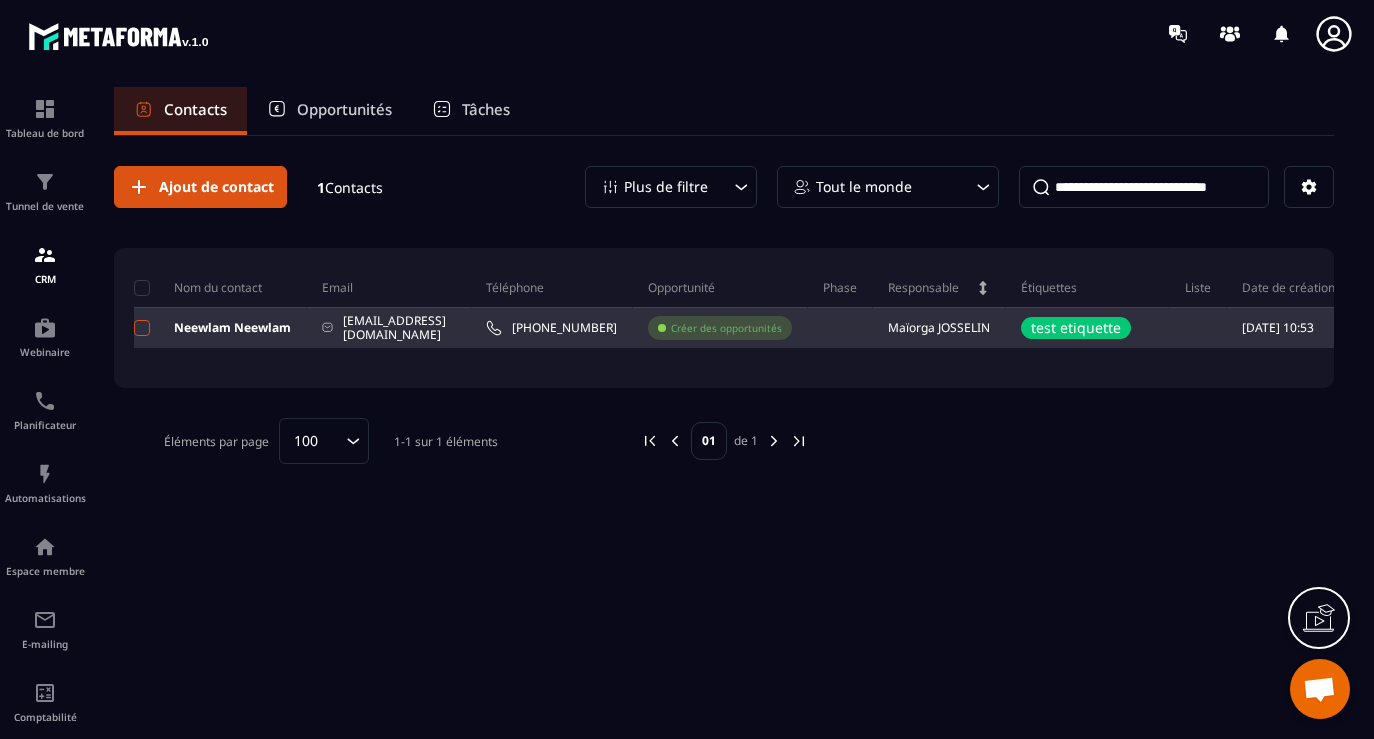 click at bounding box center [142, 328] 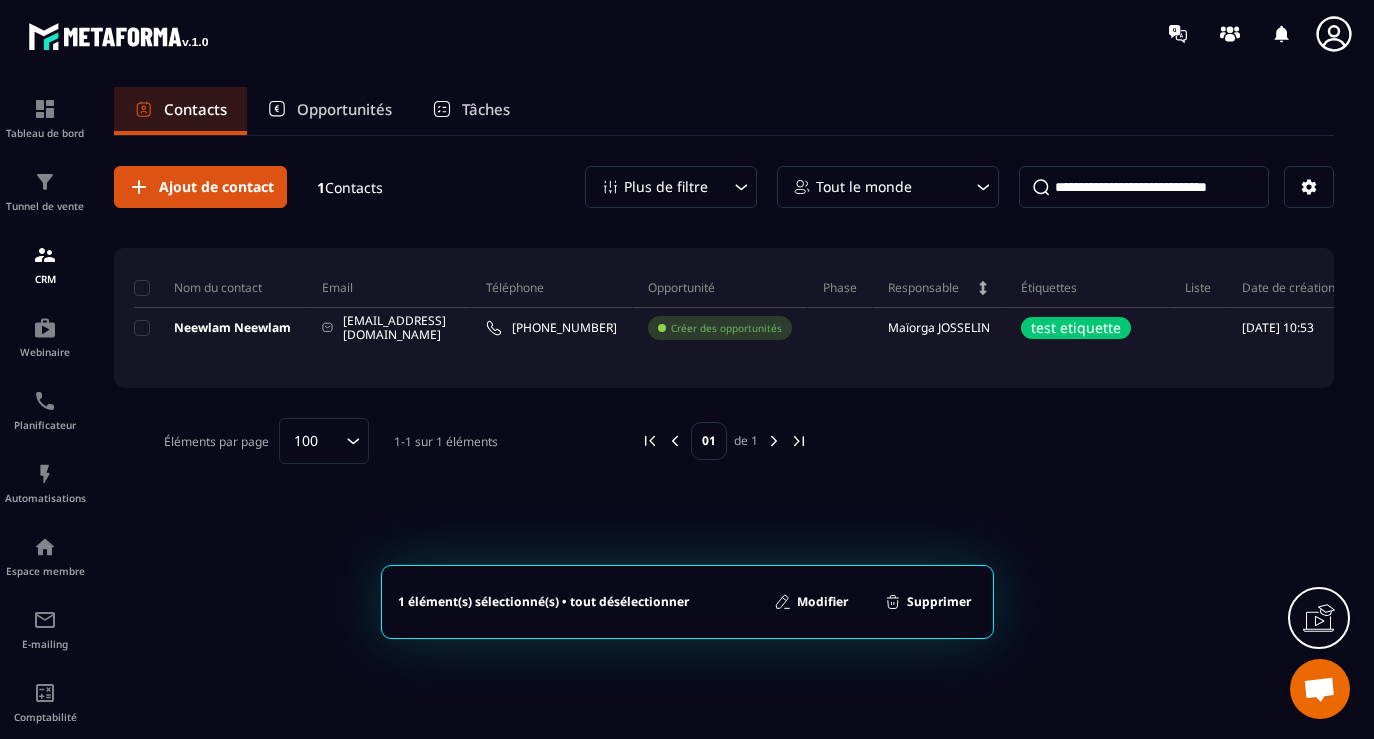 click on "Supprimer" 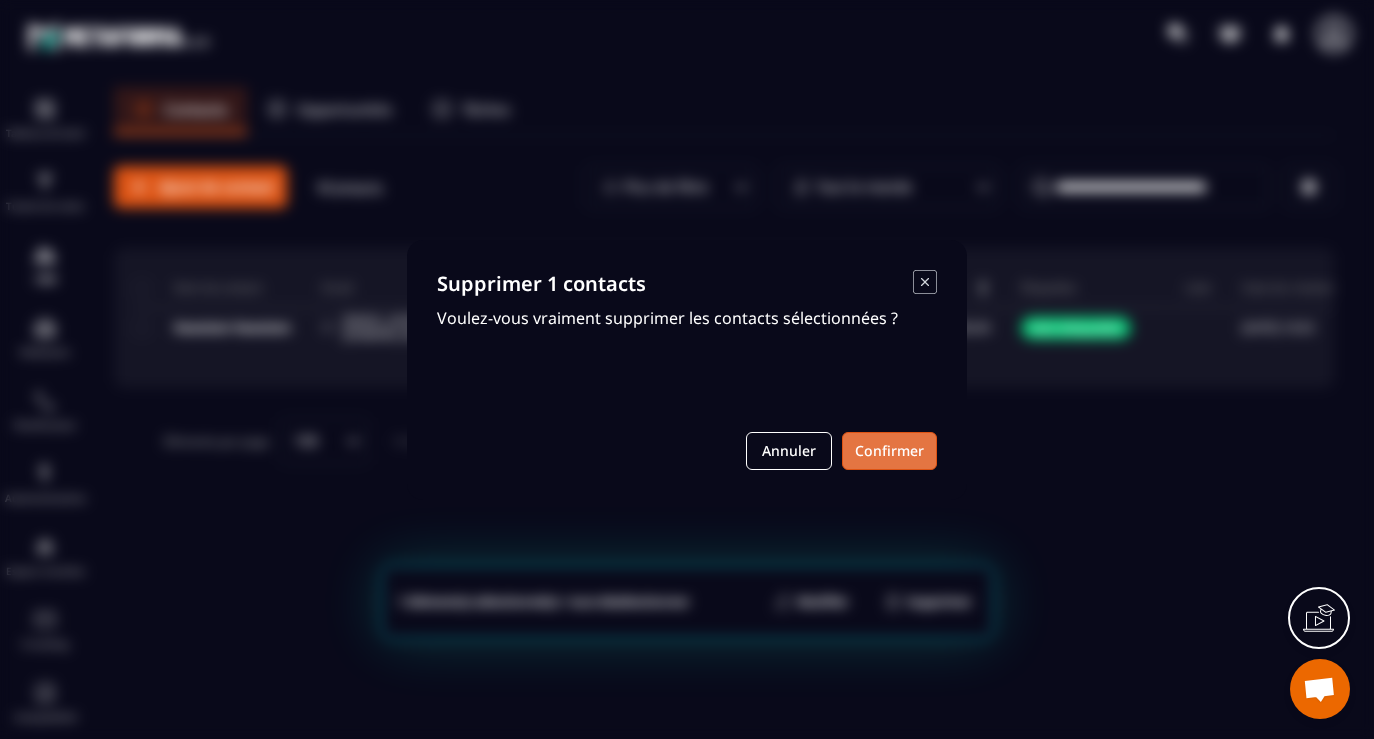 click on "Confirmer" at bounding box center [889, 451] 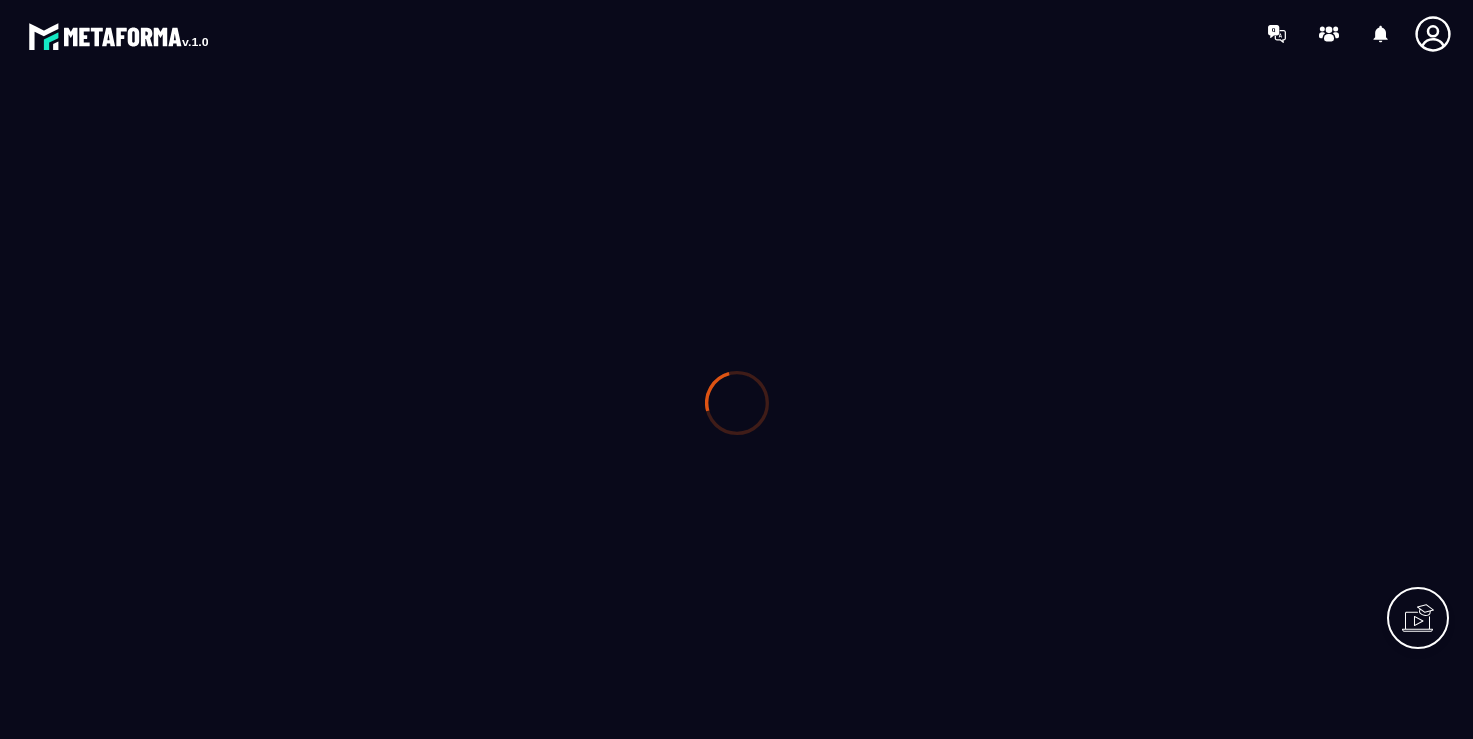 scroll, scrollTop: 0, scrollLeft: 0, axis: both 